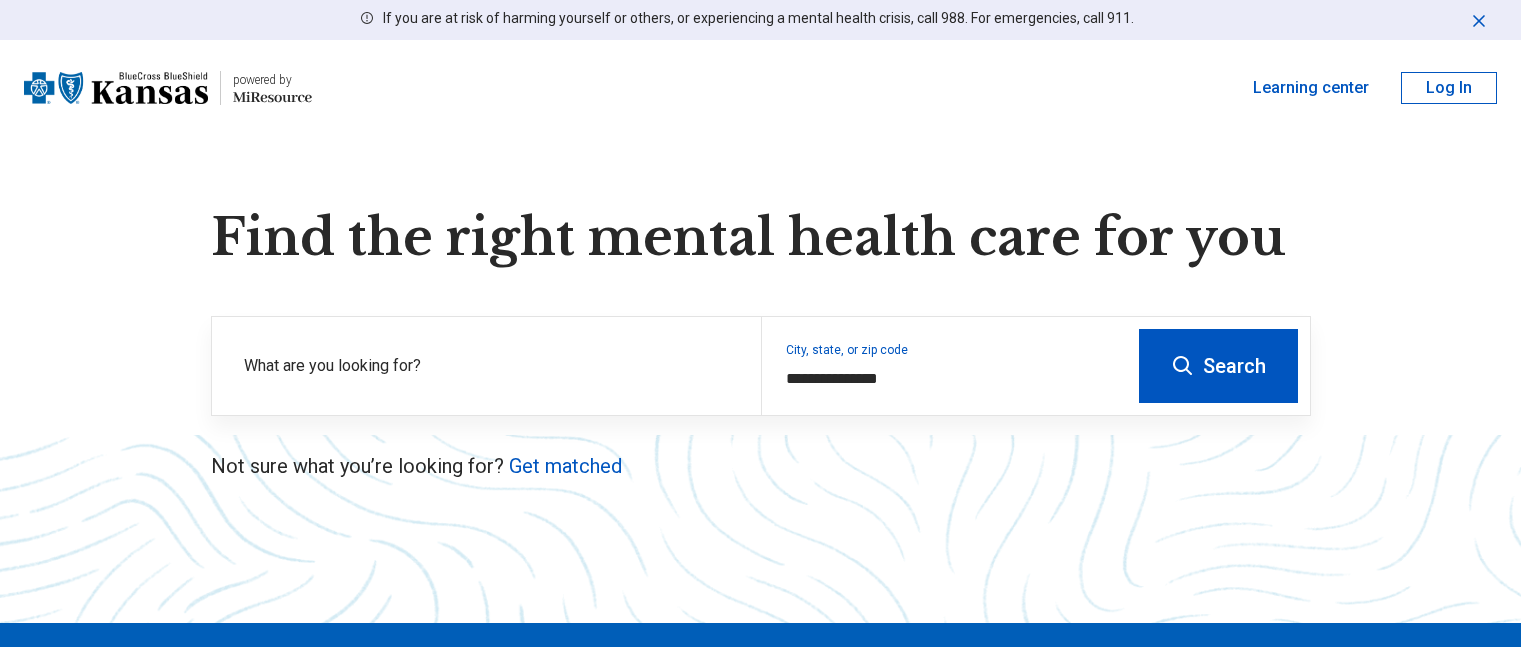 scroll, scrollTop: 0, scrollLeft: 0, axis: both 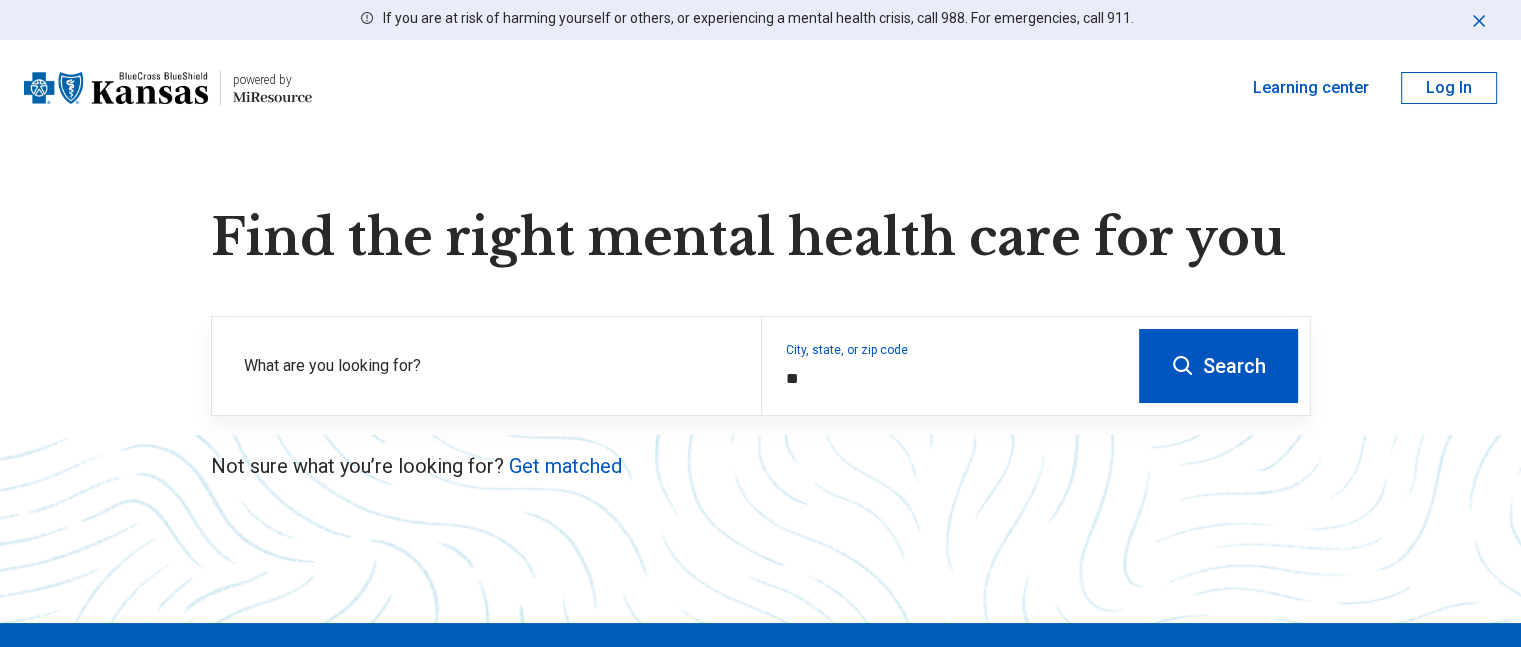 type on "*" 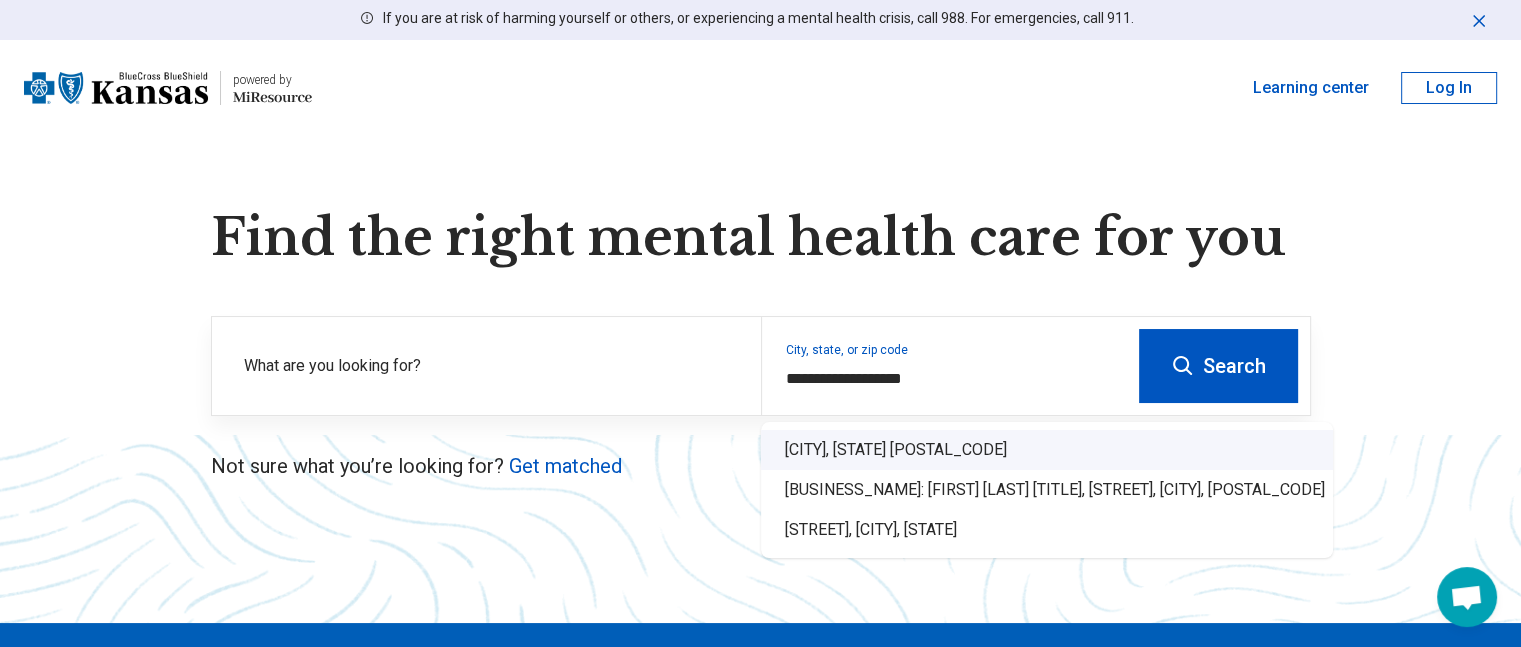 click on "[CITY], [STATE] [POSTAL_CODE]" at bounding box center (1047, 450) 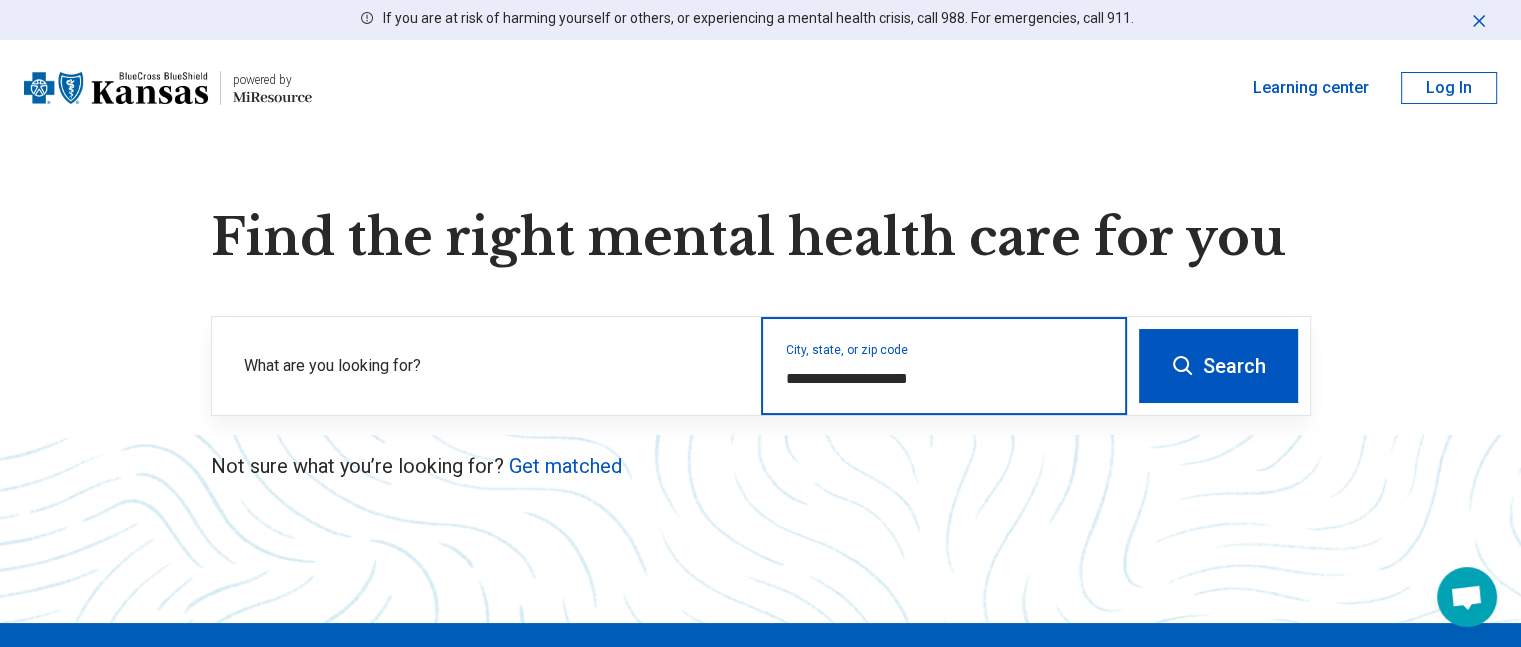 type on "**********" 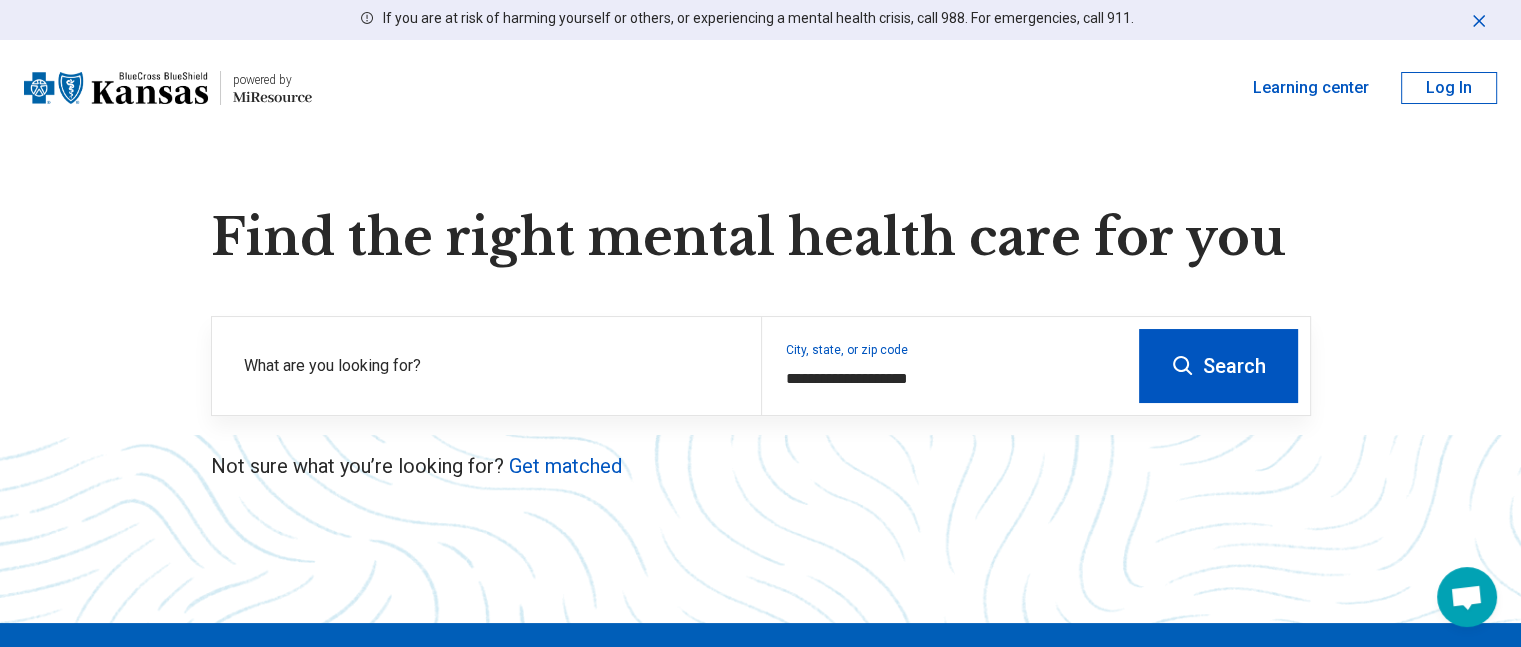 click on "Search" at bounding box center (1218, 366) 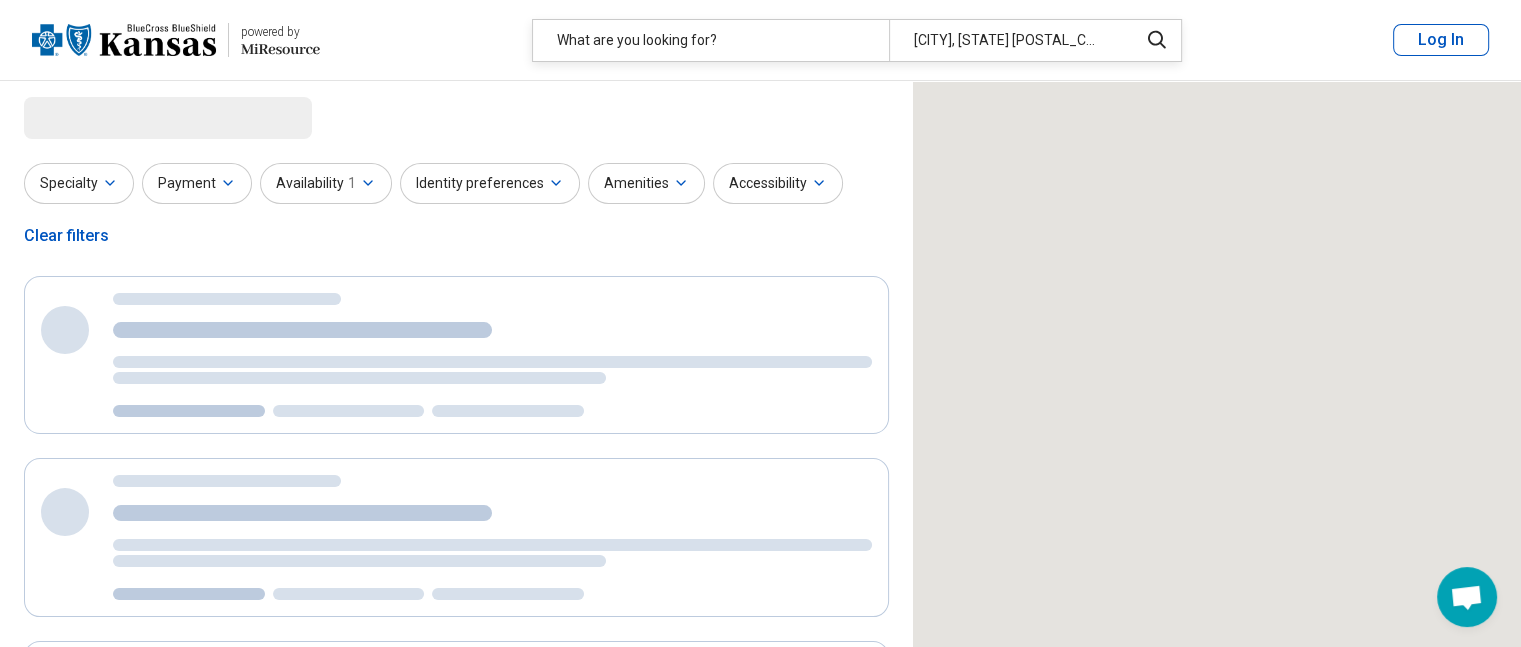 select on "***" 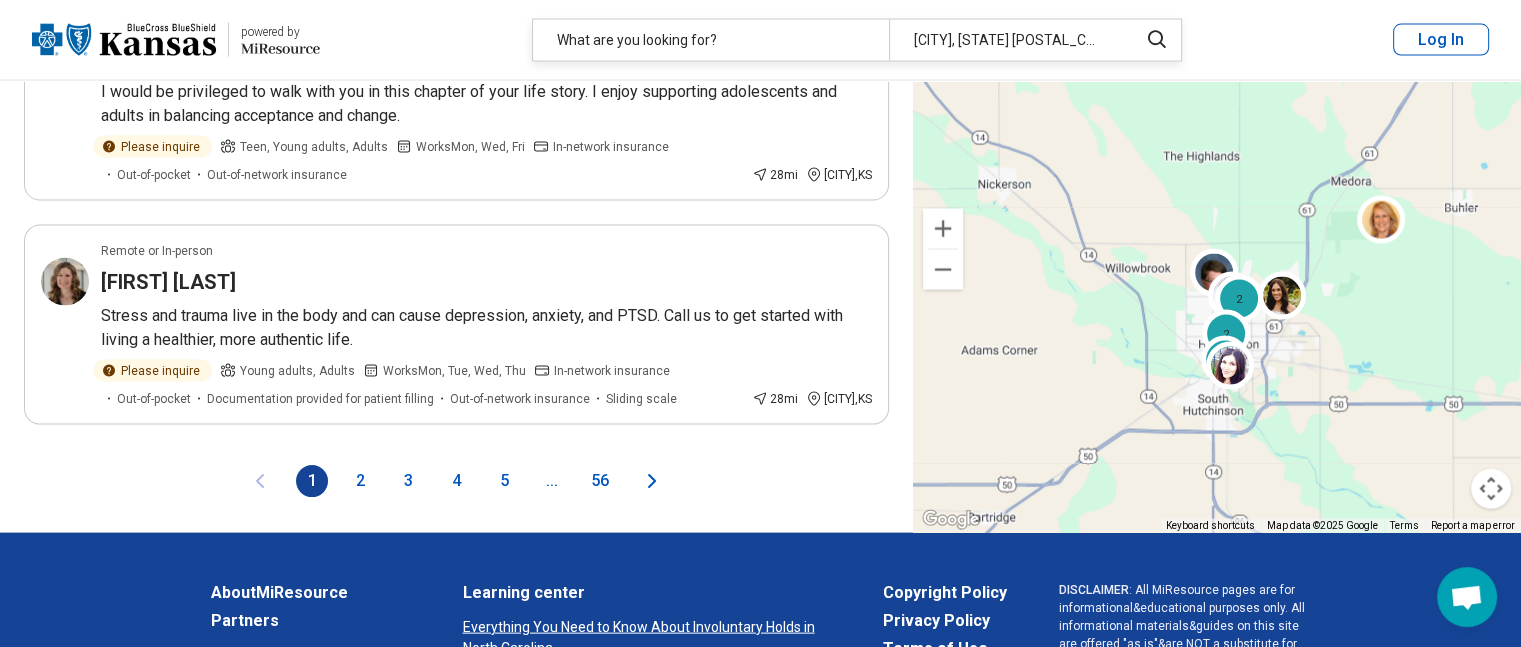 scroll, scrollTop: 4100, scrollLeft: 0, axis: vertical 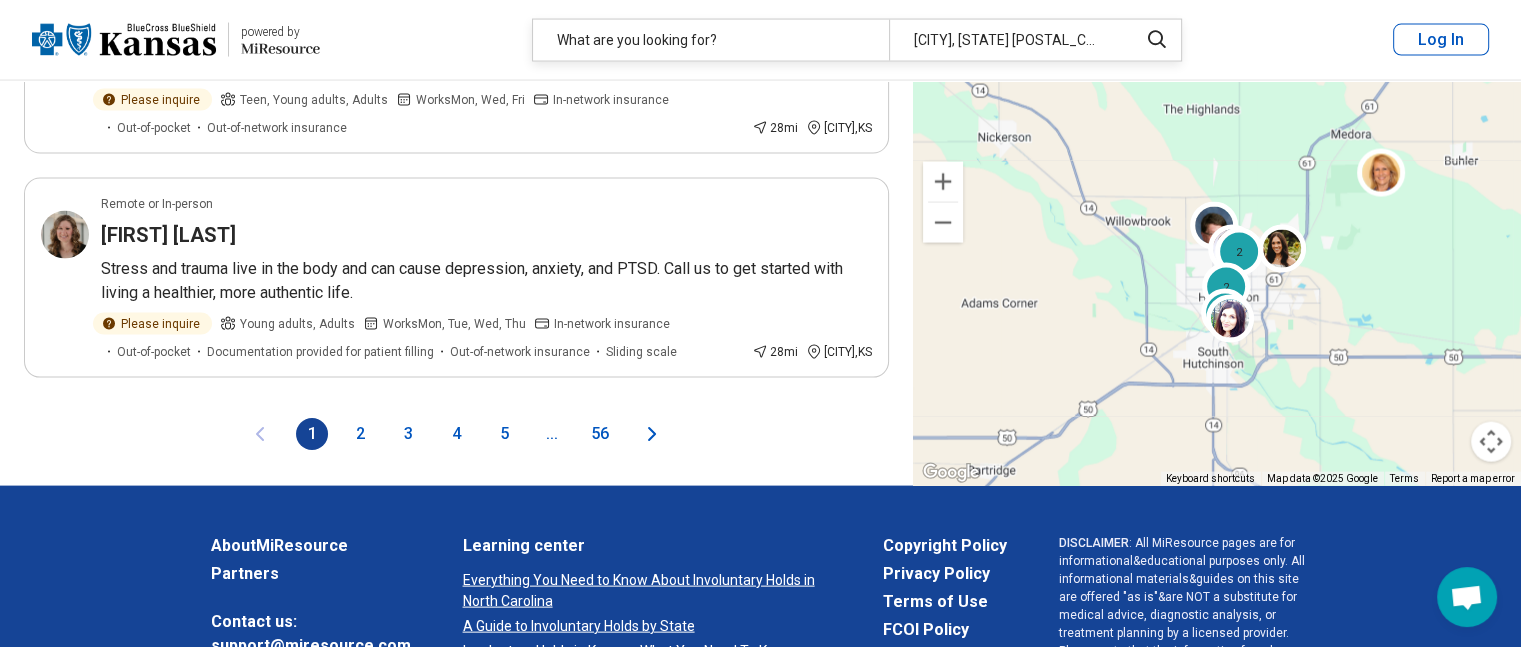 click on "2" at bounding box center (360, 434) 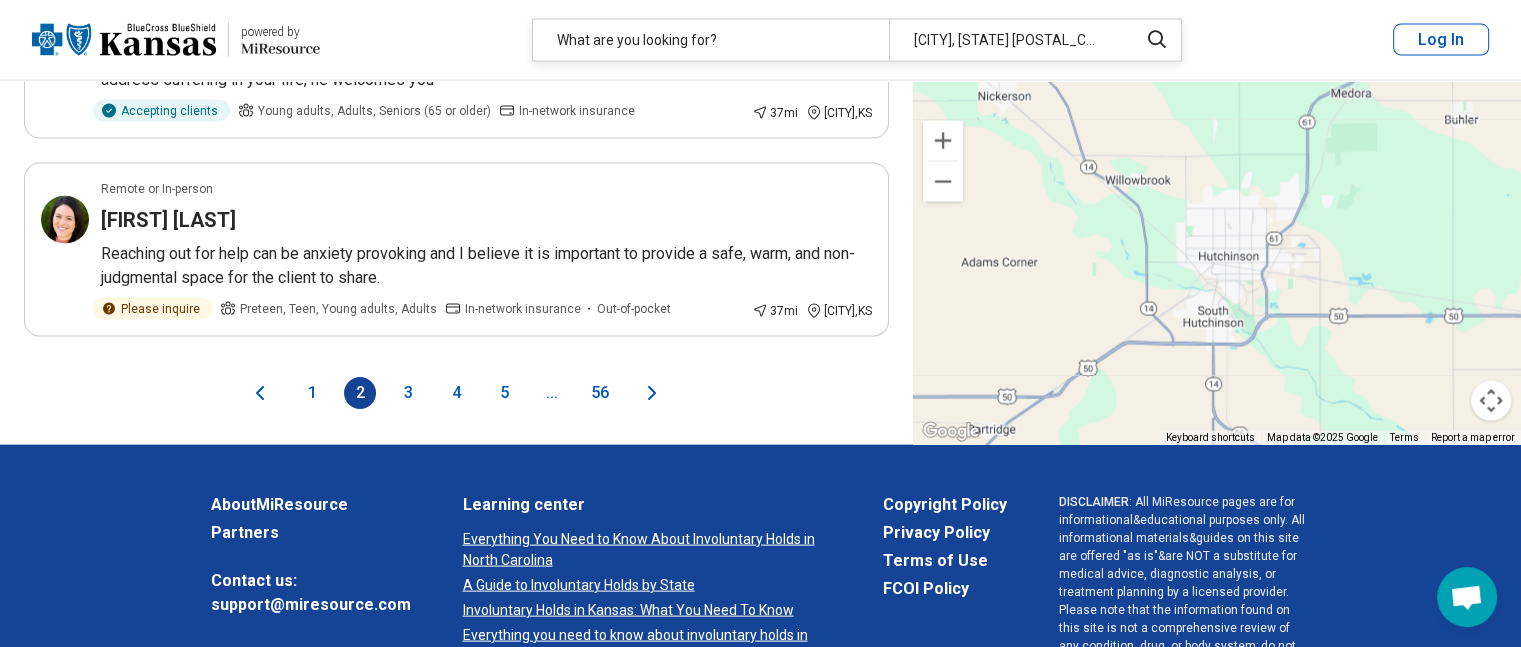scroll, scrollTop: 4100, scrollLeft: 0, axis: vertical 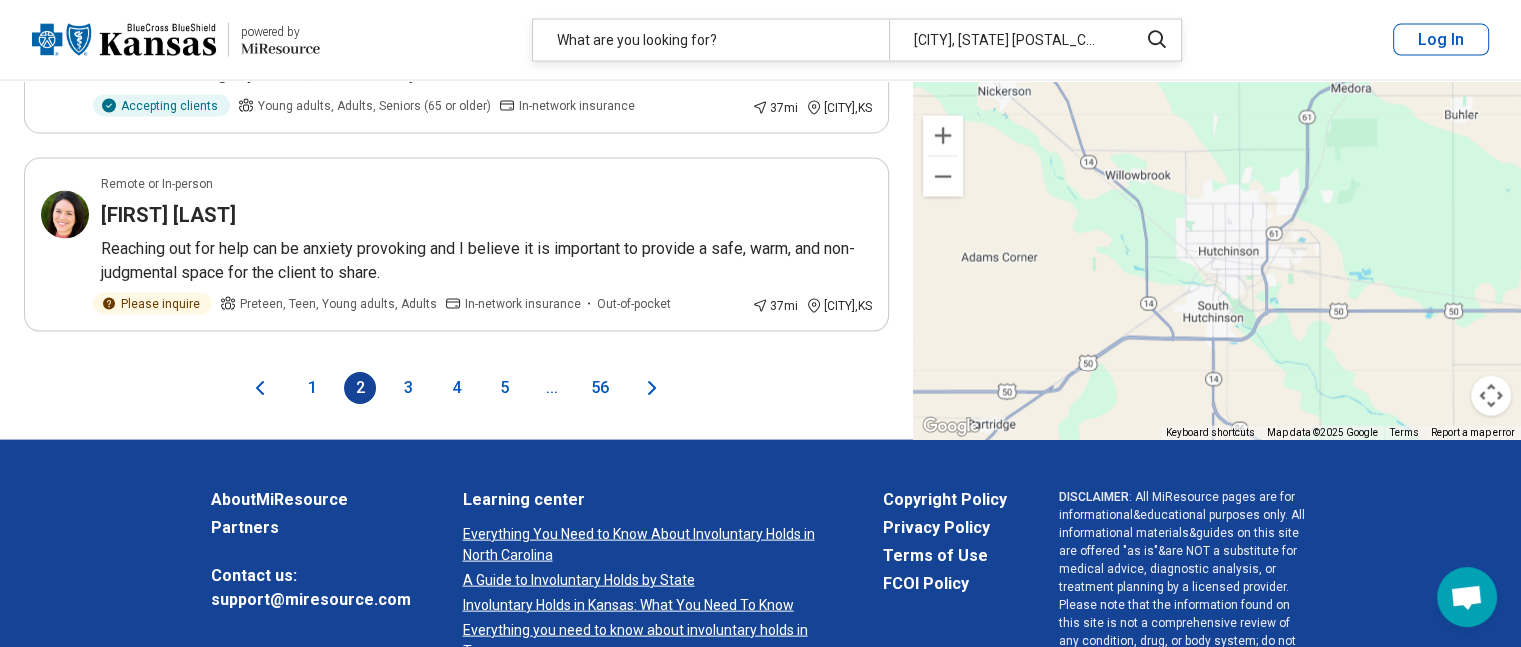 click on "3" at bounding box center (408, 388) 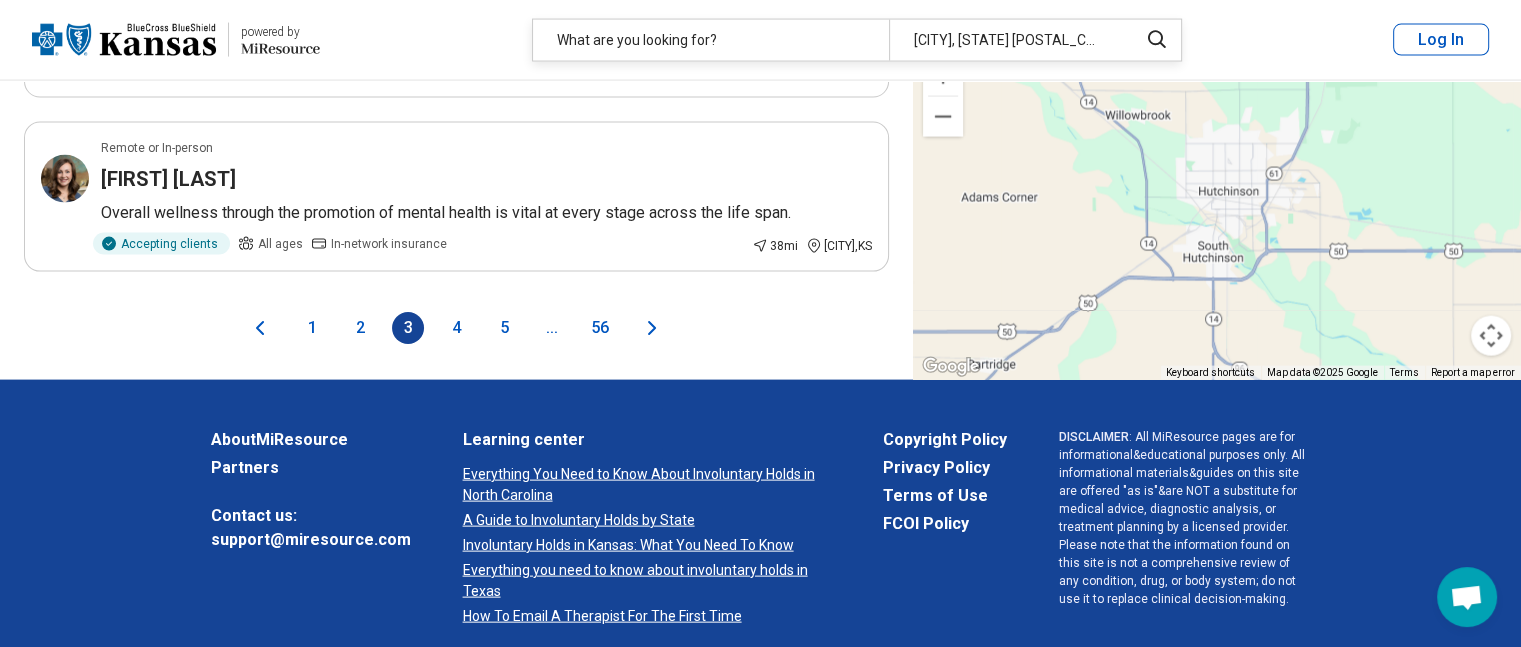 scroll, scrollTop: 4203, scrollLeft: 0, axis: vertical 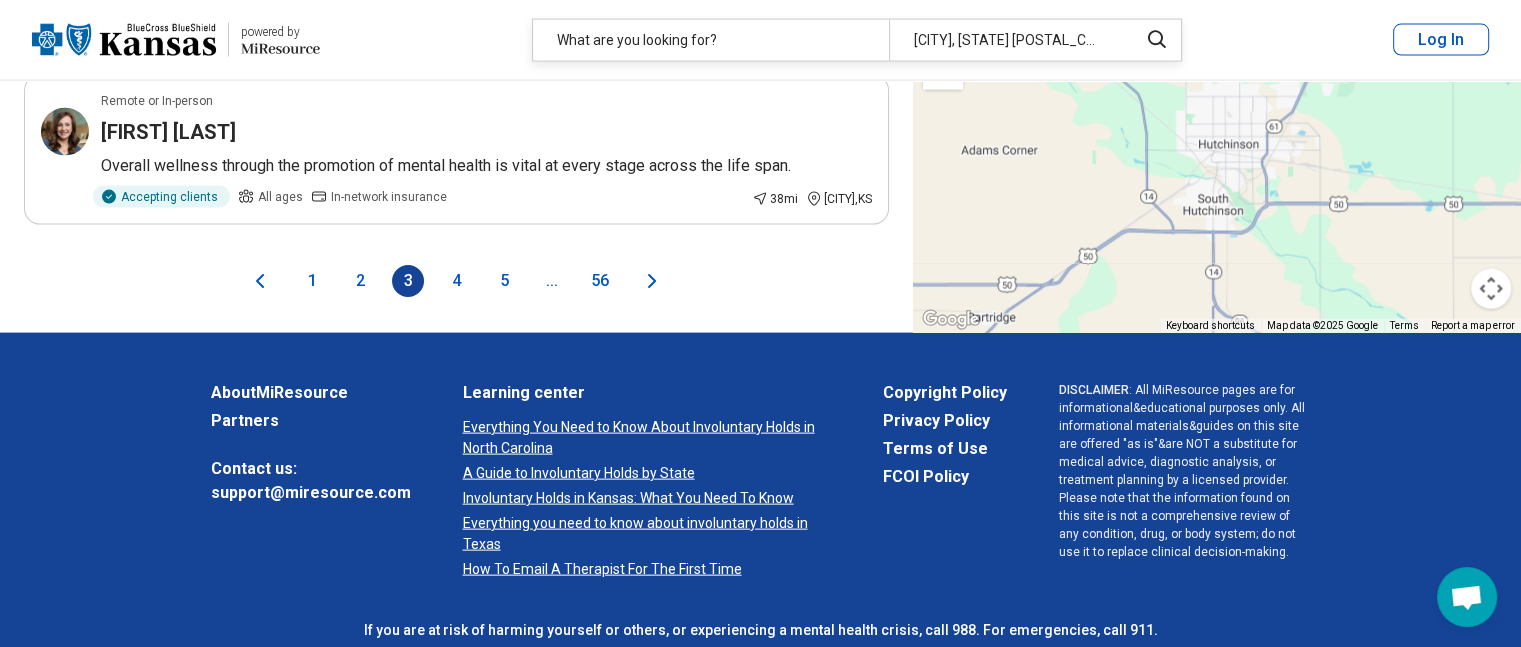 click on "4" at bounding box center [456, 281] 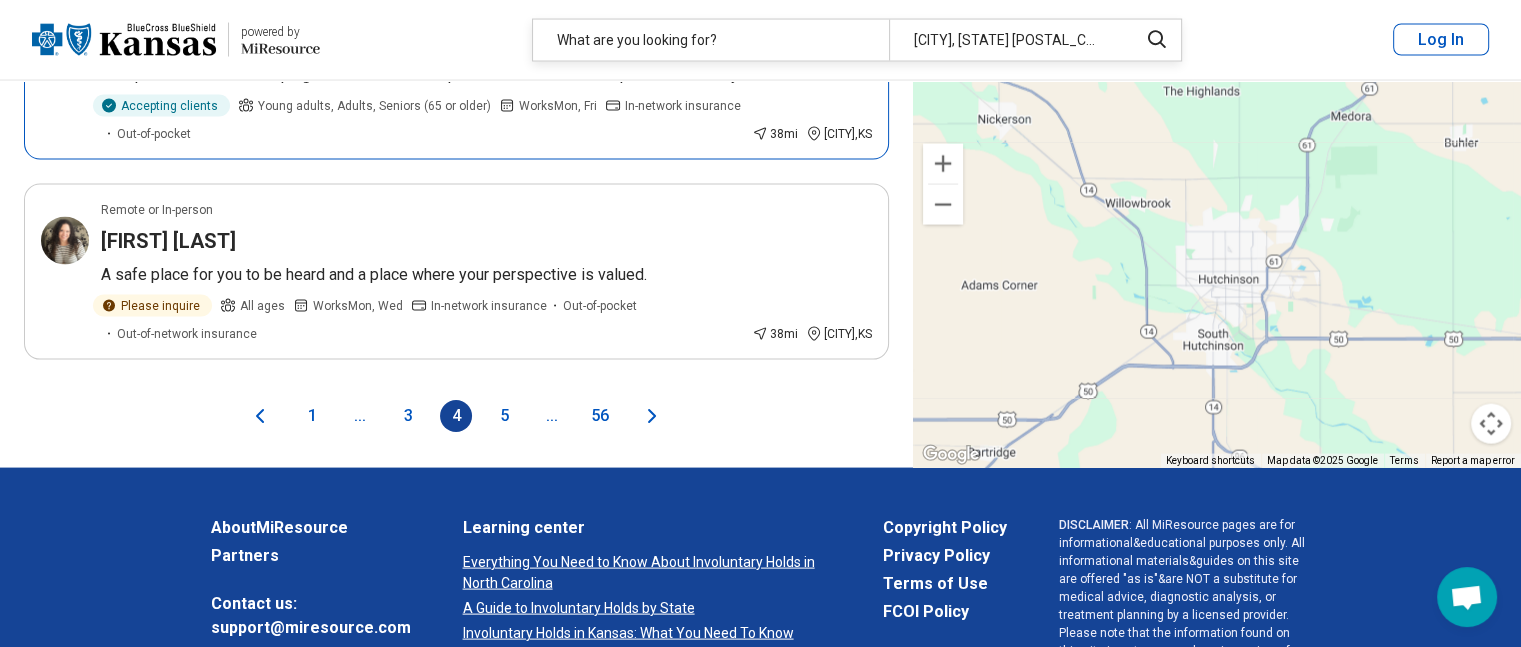 scroll, scrollTop: 4000, scrollLeft: 0, axis: vertical 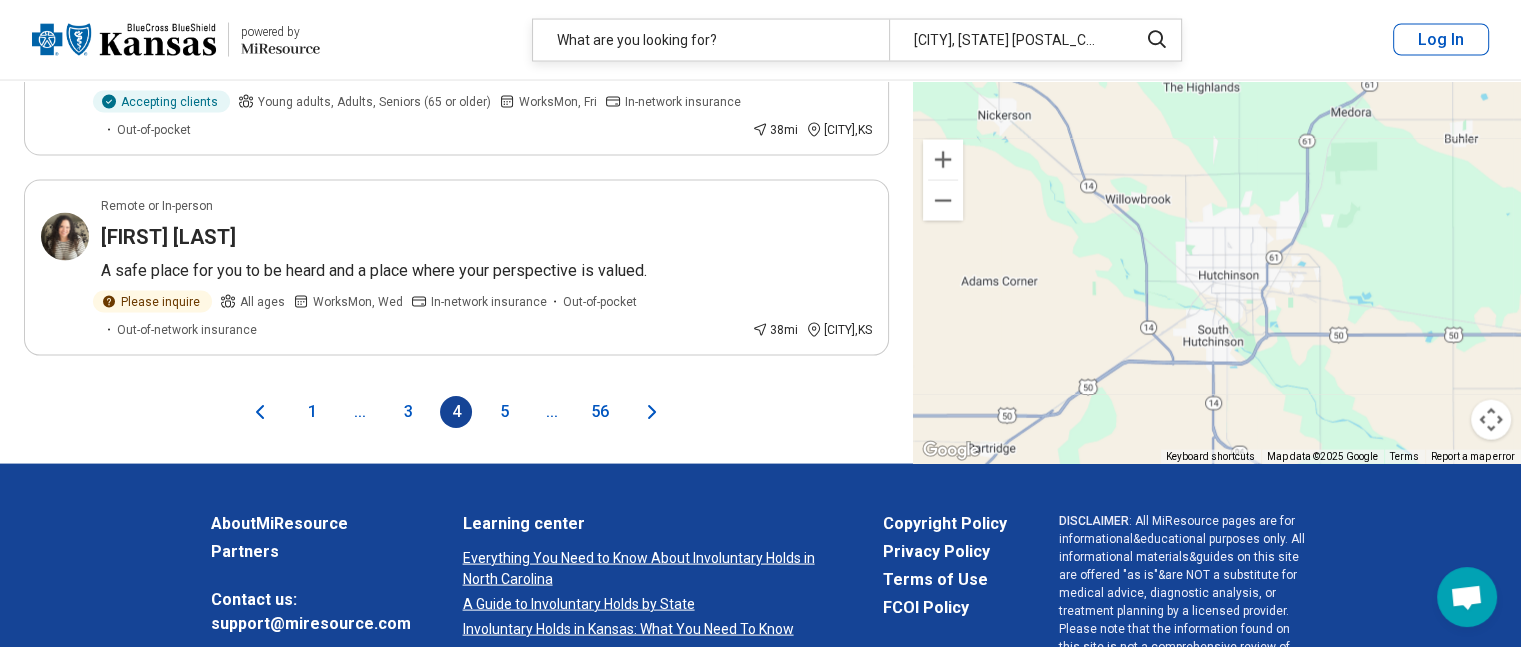 click on "5" at bounding box center [504, 412] 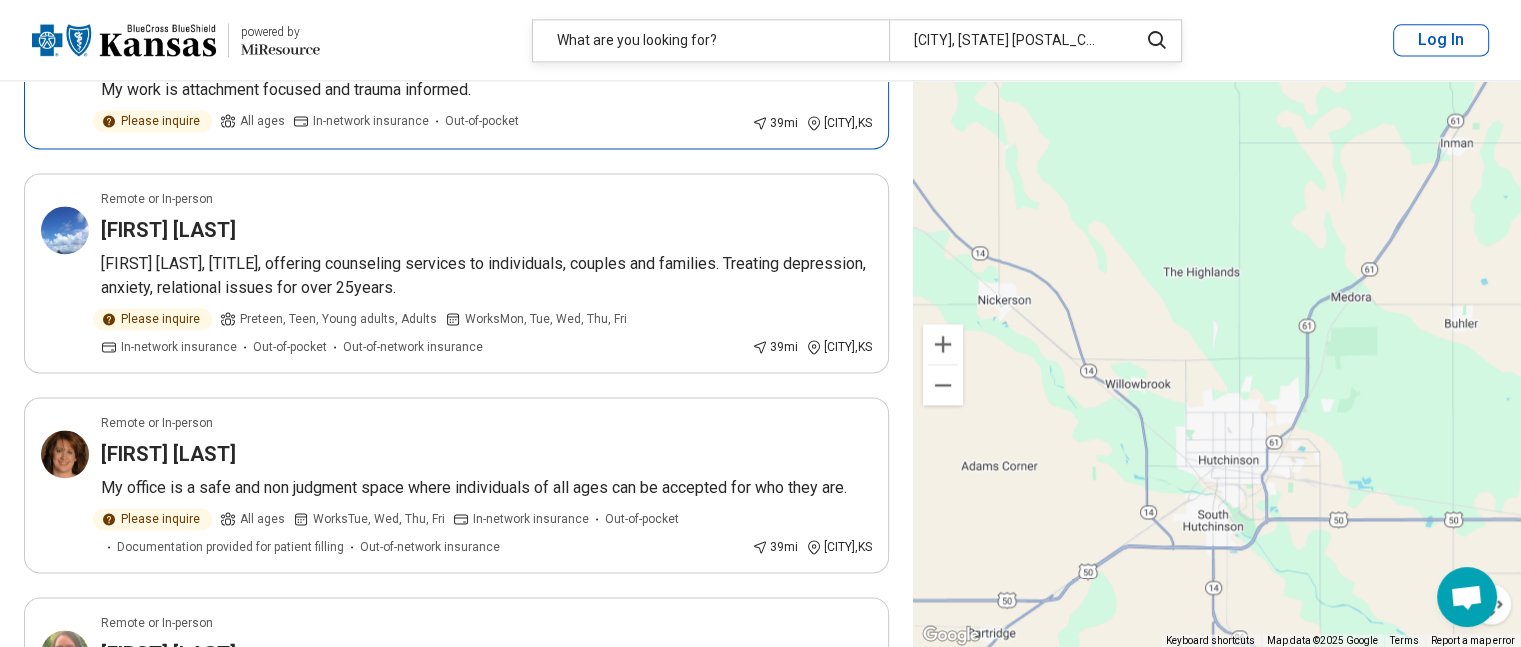 scroll, scrollTop: 2900, scrollLeft: 0, axis: vertical 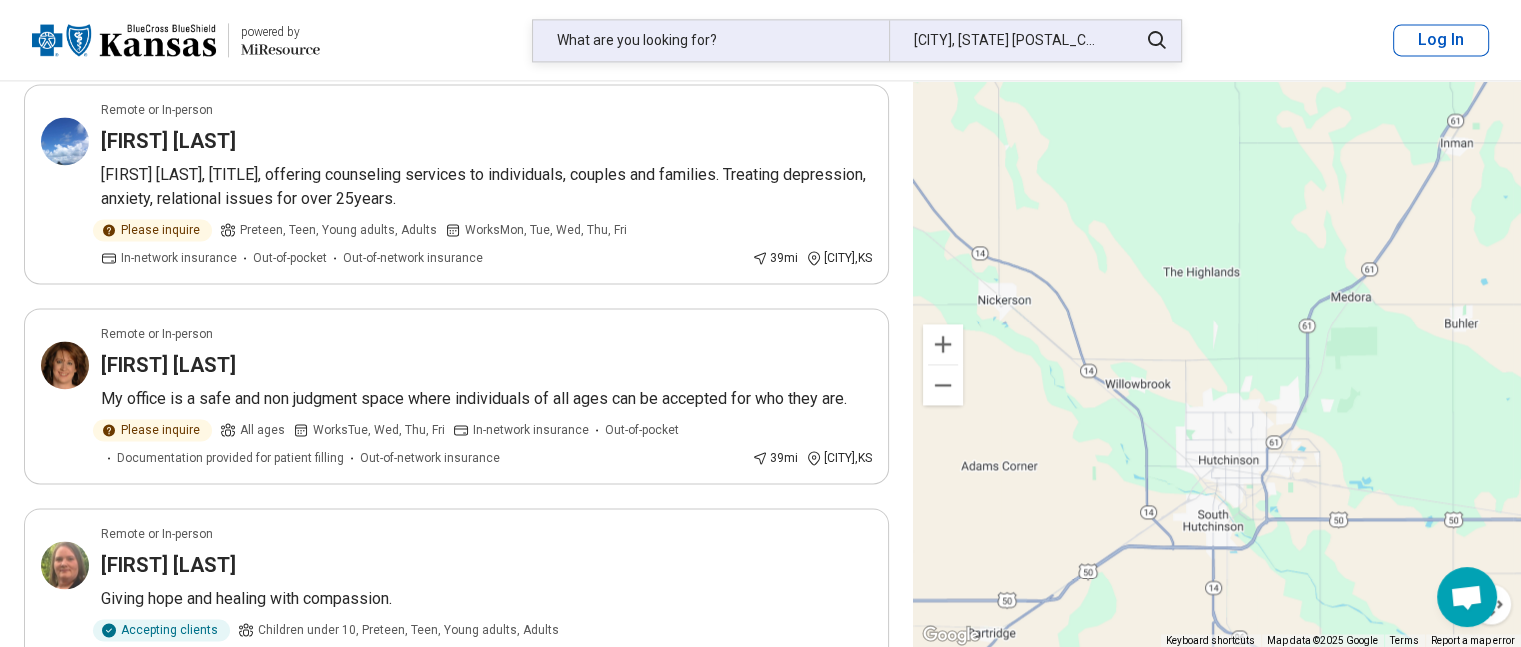 click on "What are you looking for?" at bounding box center (711, 40) 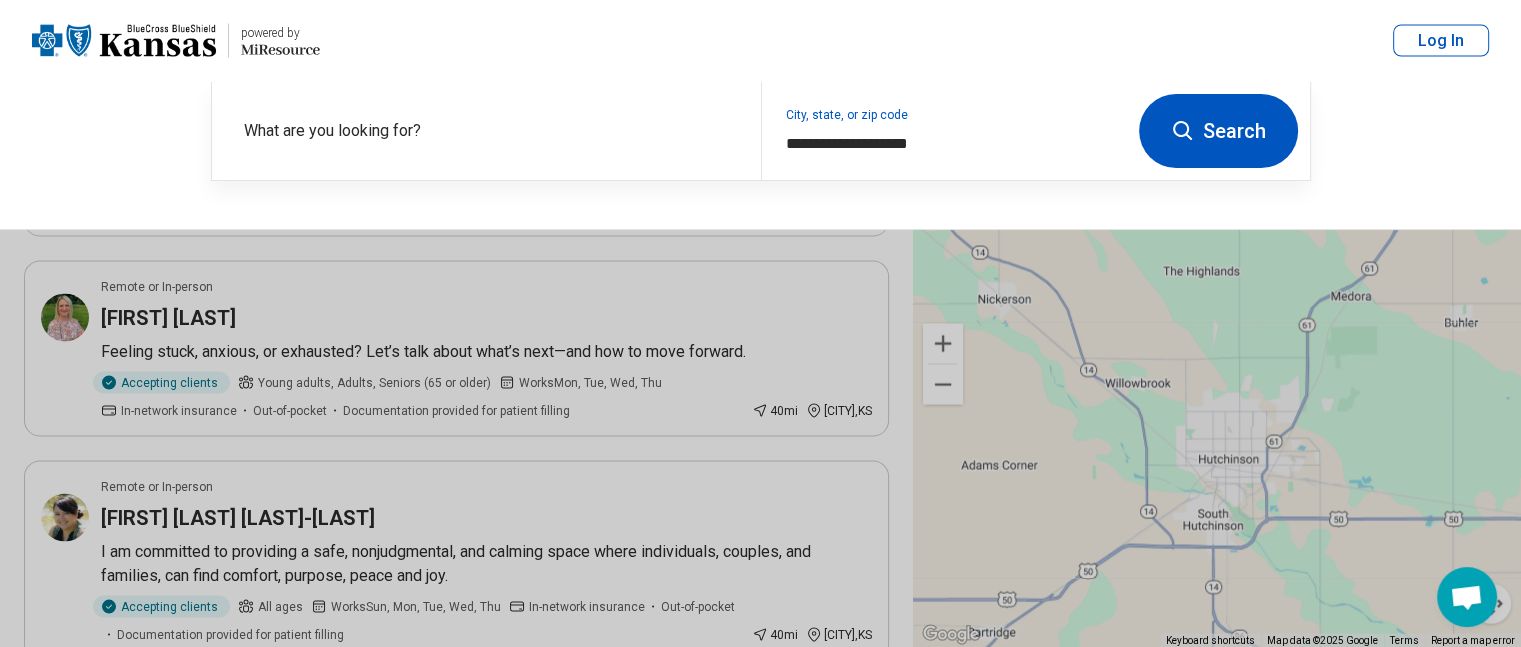 scroll, scrollTop: 3899, scrollLeft: 0, axis: vertical 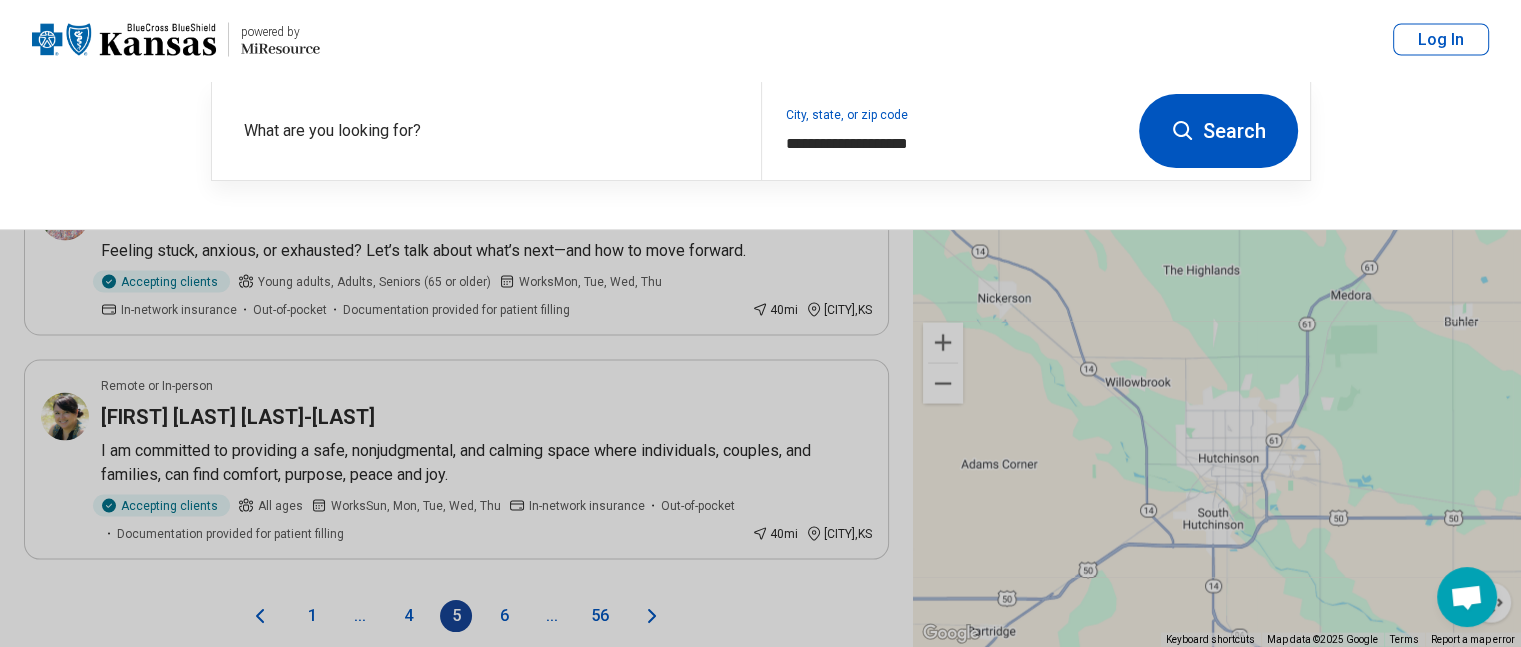 click at bounding box center [760, 323] 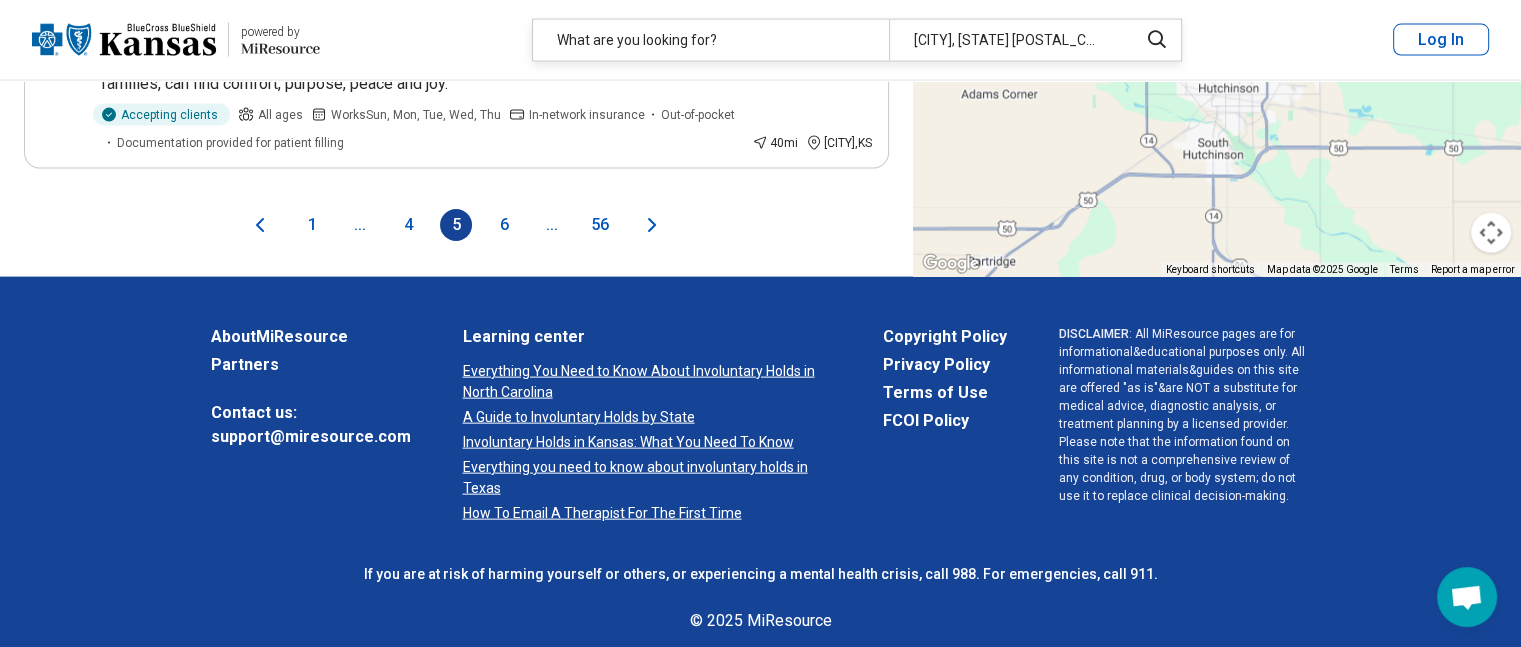 scroll, scrollTop: 4300, scrollLeft: 0, axis: vertical 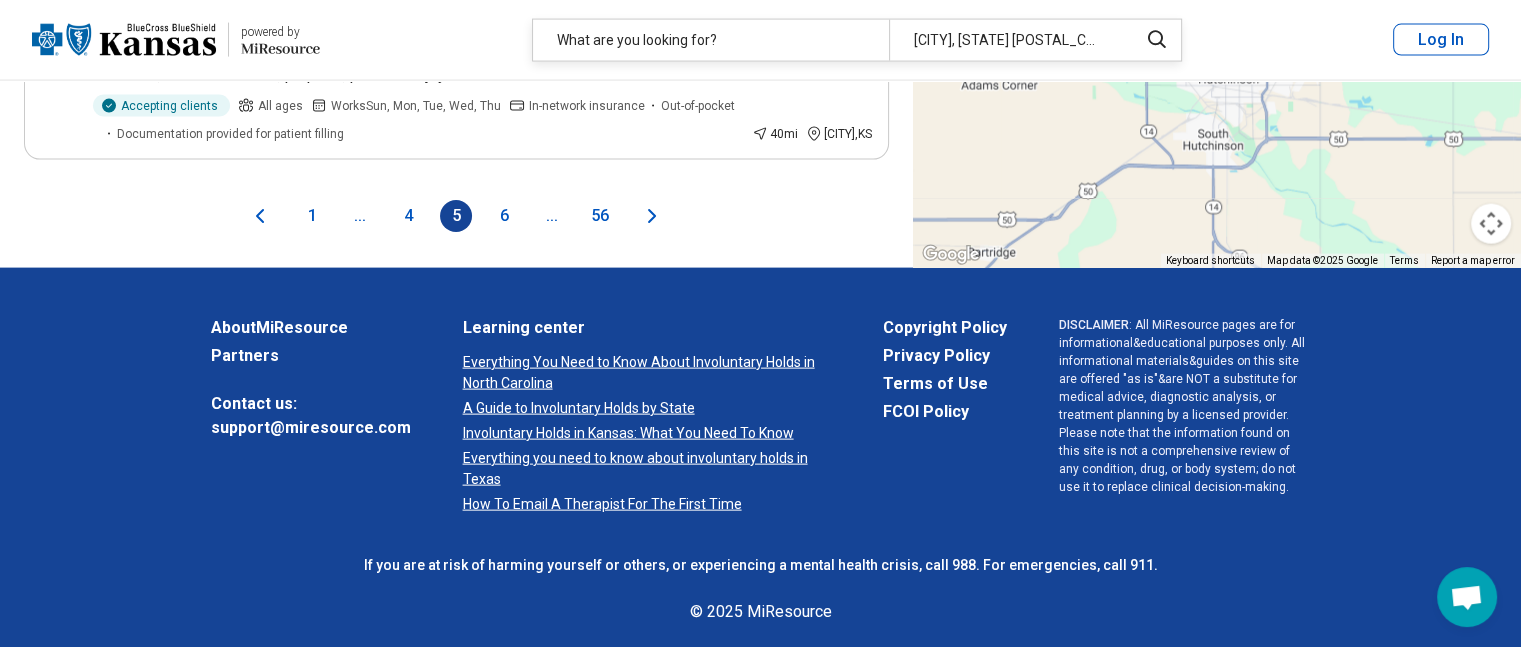 click on "6" at bounding box center [504, 216] 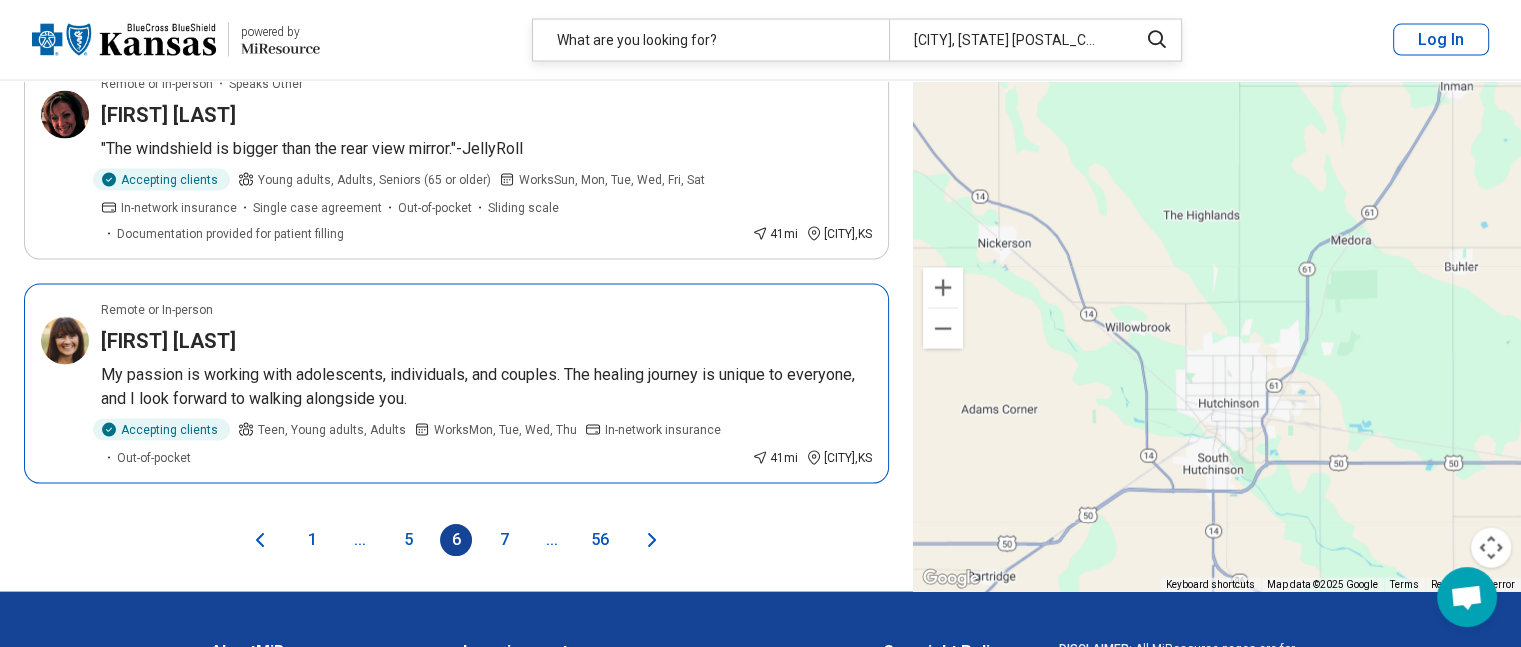 scroll, scrollTop: 4024, scrollLeft: 0, axis: vertical 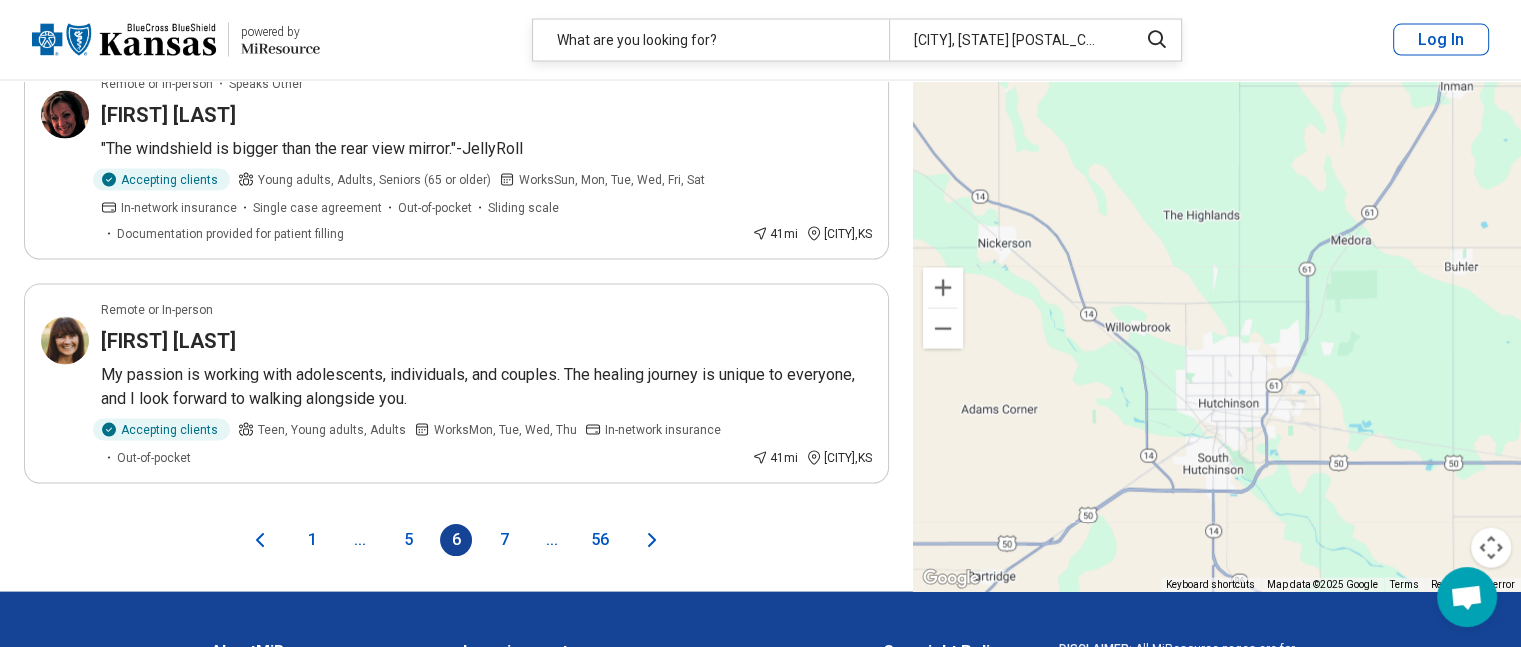click 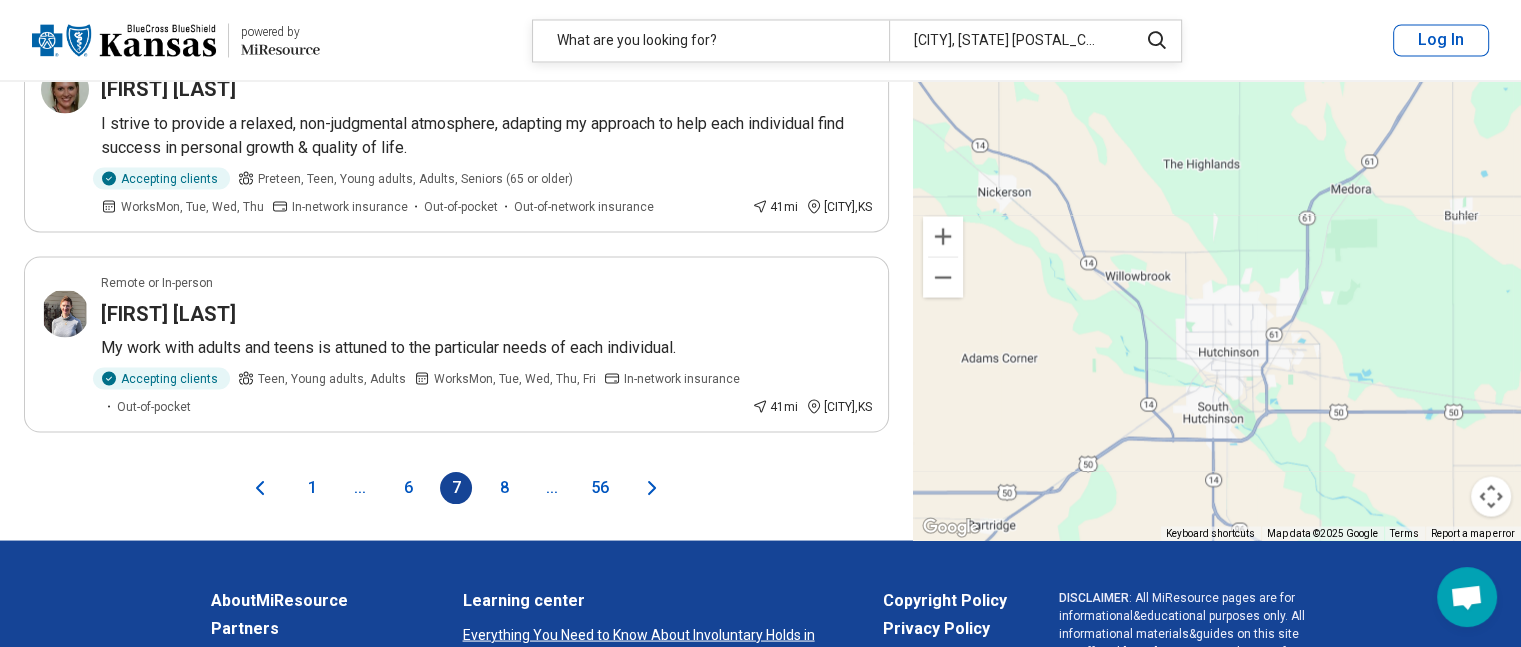 scroll, scrollTop: 3700, scrollLeft: 0, axis: vertical 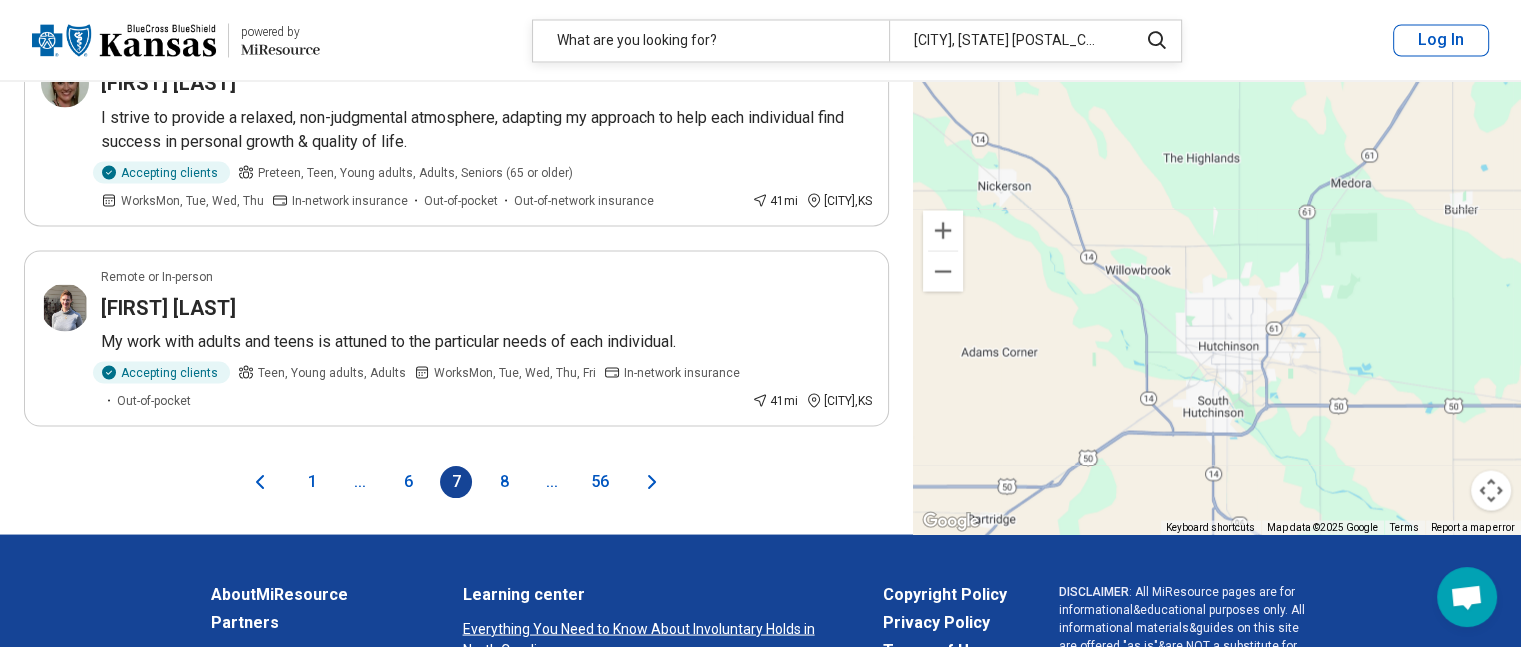click 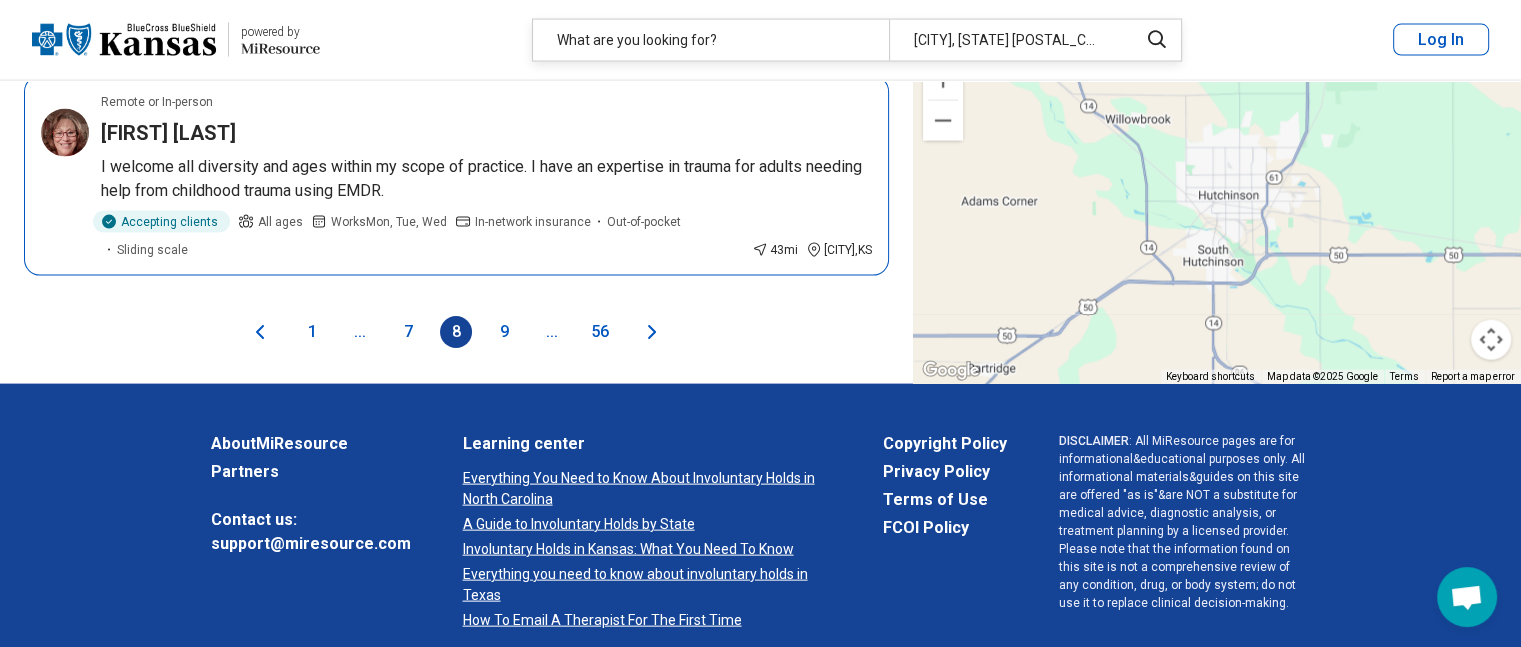 scroll, scrollTop: 4200, scrollLeft: 0, axis: vertical 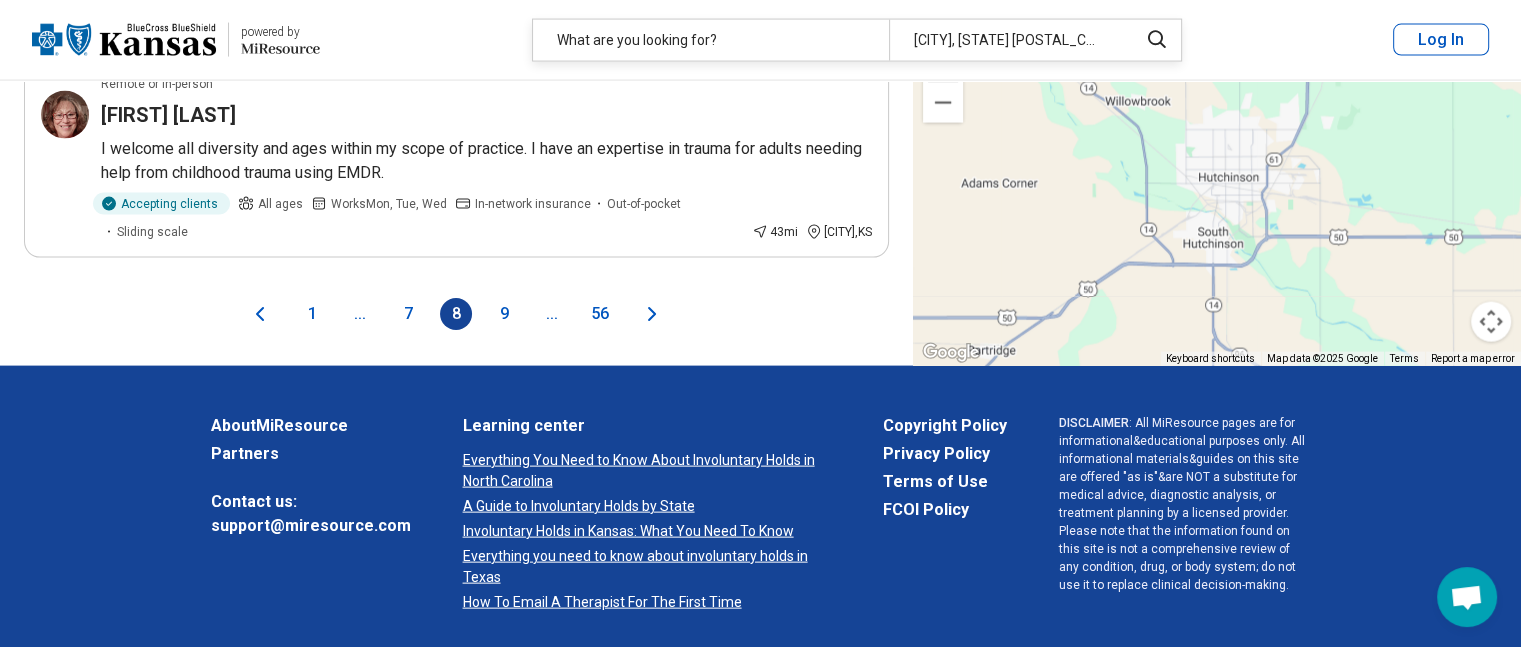 click 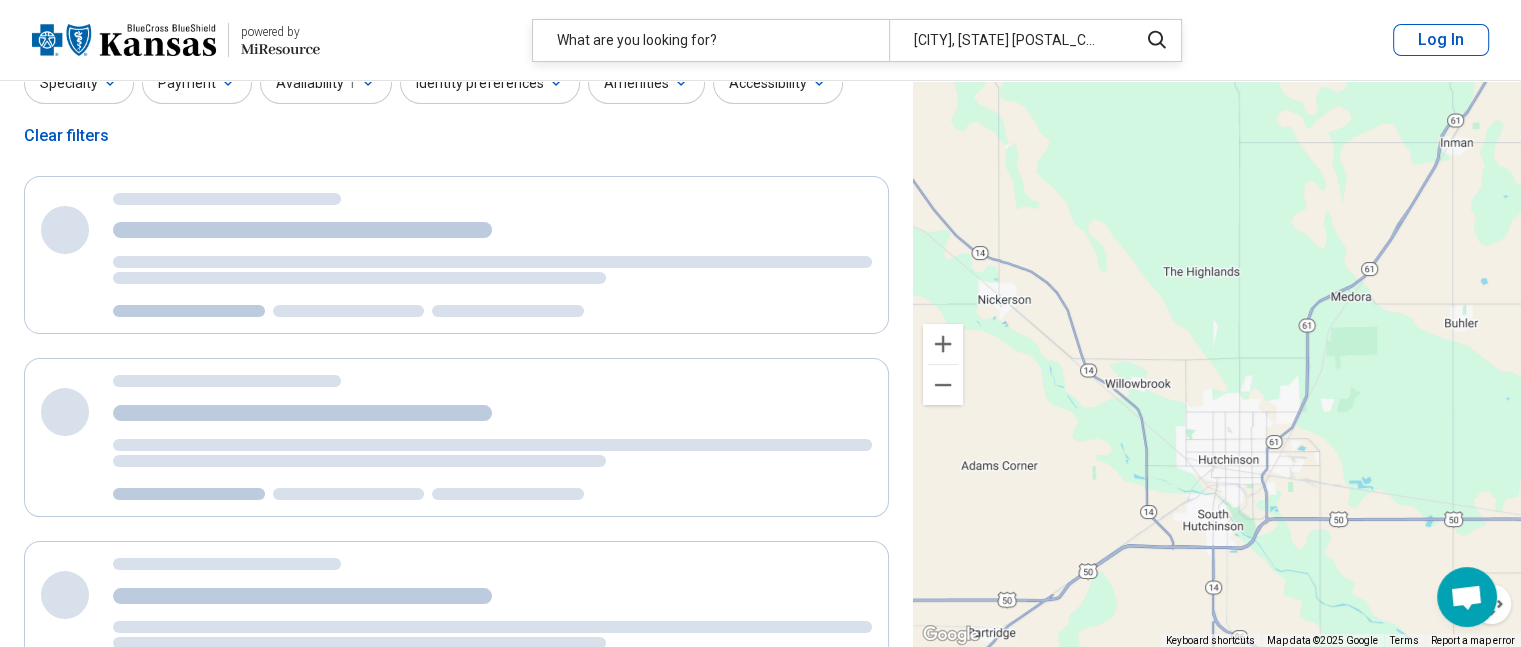 scroll, scrollTop: 0, scrollLeft: 0, axis: both 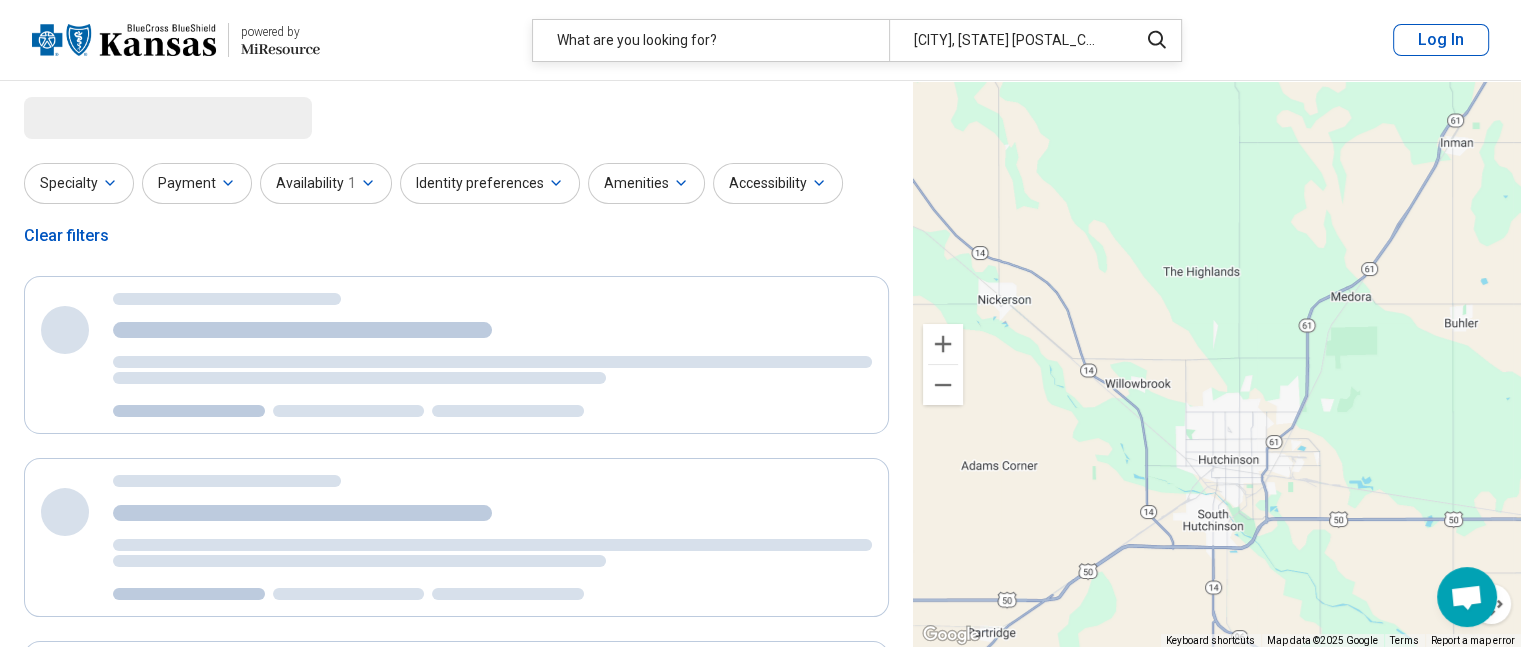 click on "Specialty Payment Availability 1 Identity preferences Amenities Accessibility Clear filters" at bounding box center (456, 211) 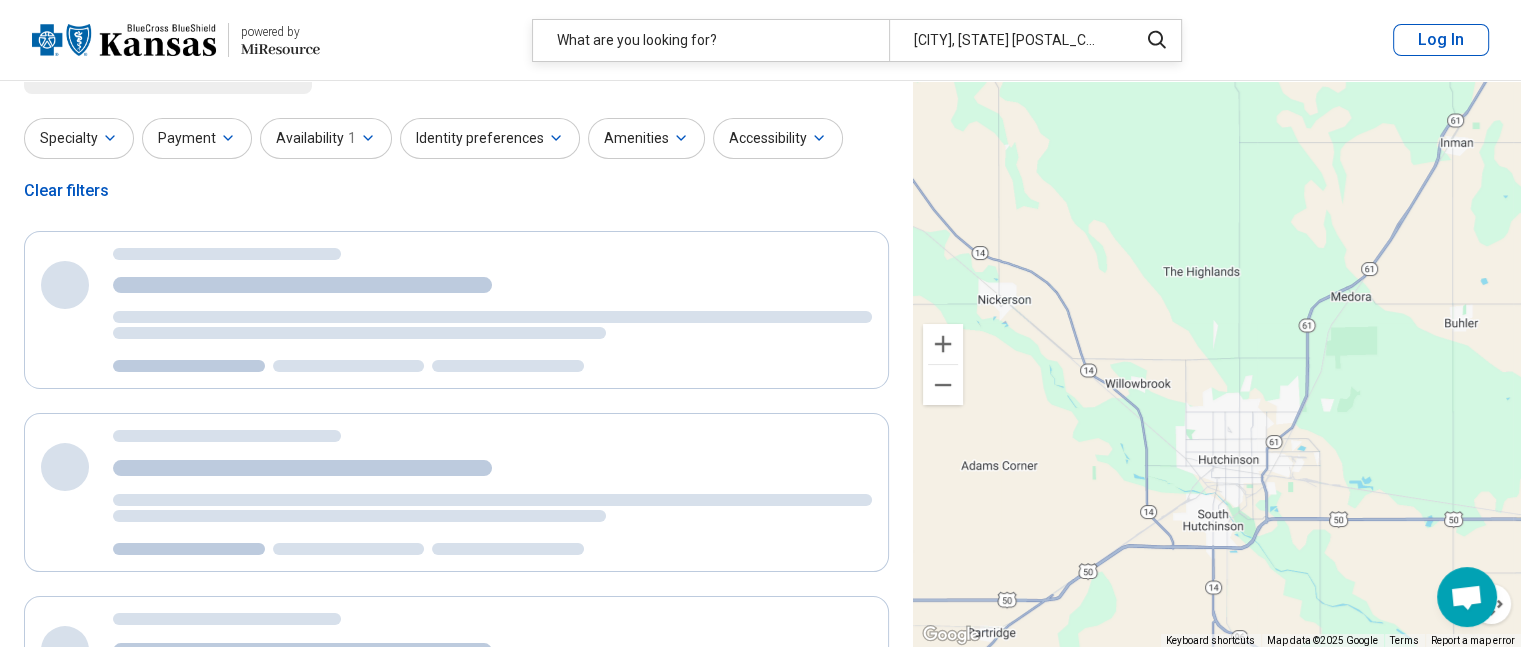 scroll, scrollTop: 0, scrollLeft: 0, axis: both 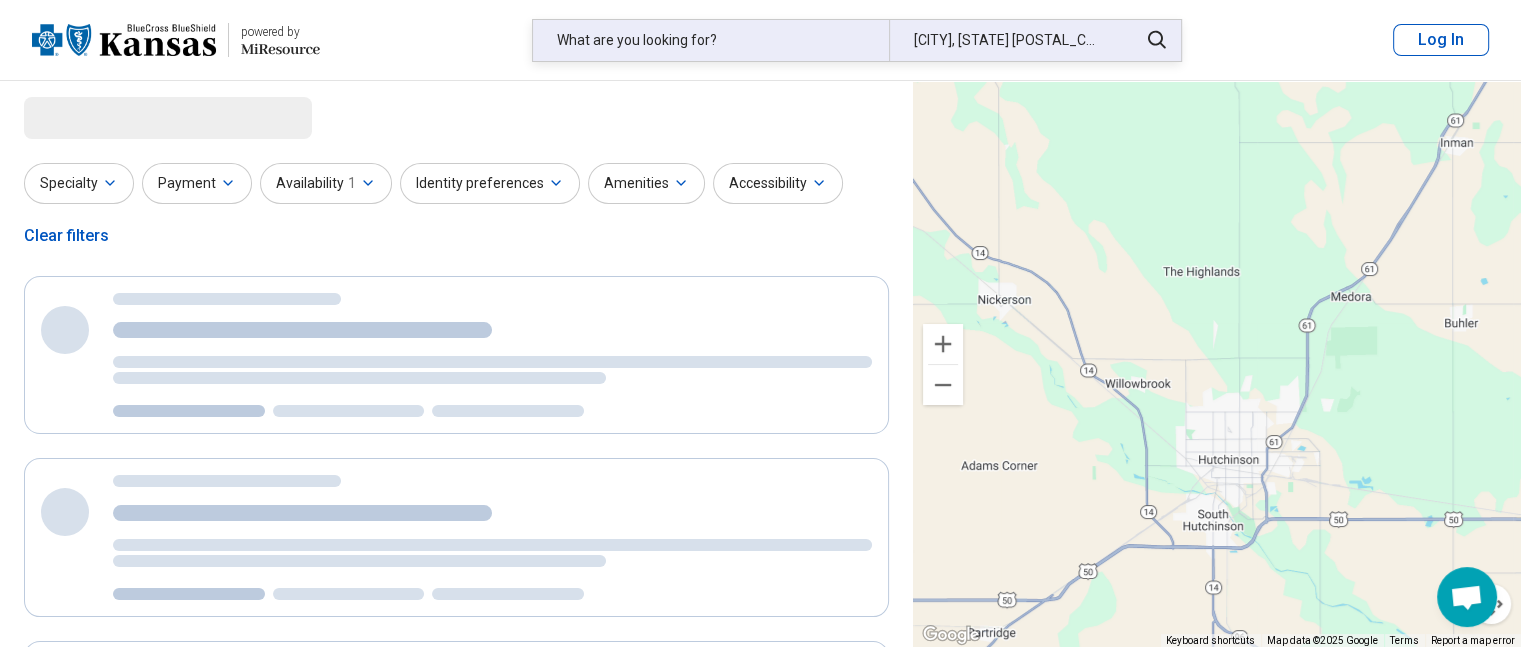 click on "[CITY], [STATE] [POSTAL_CODE]" at bounding box center [1007, 40] 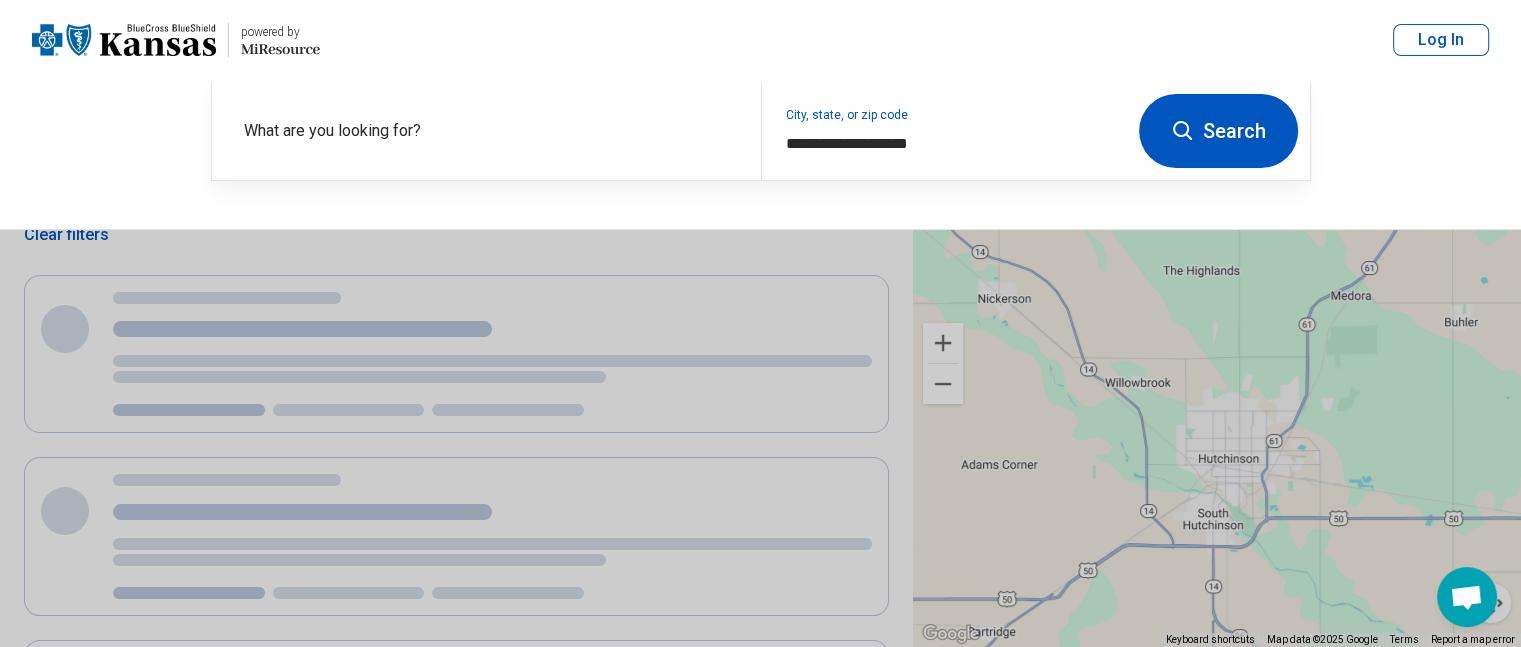 click on "Search" at bounding box center (1218, 131) 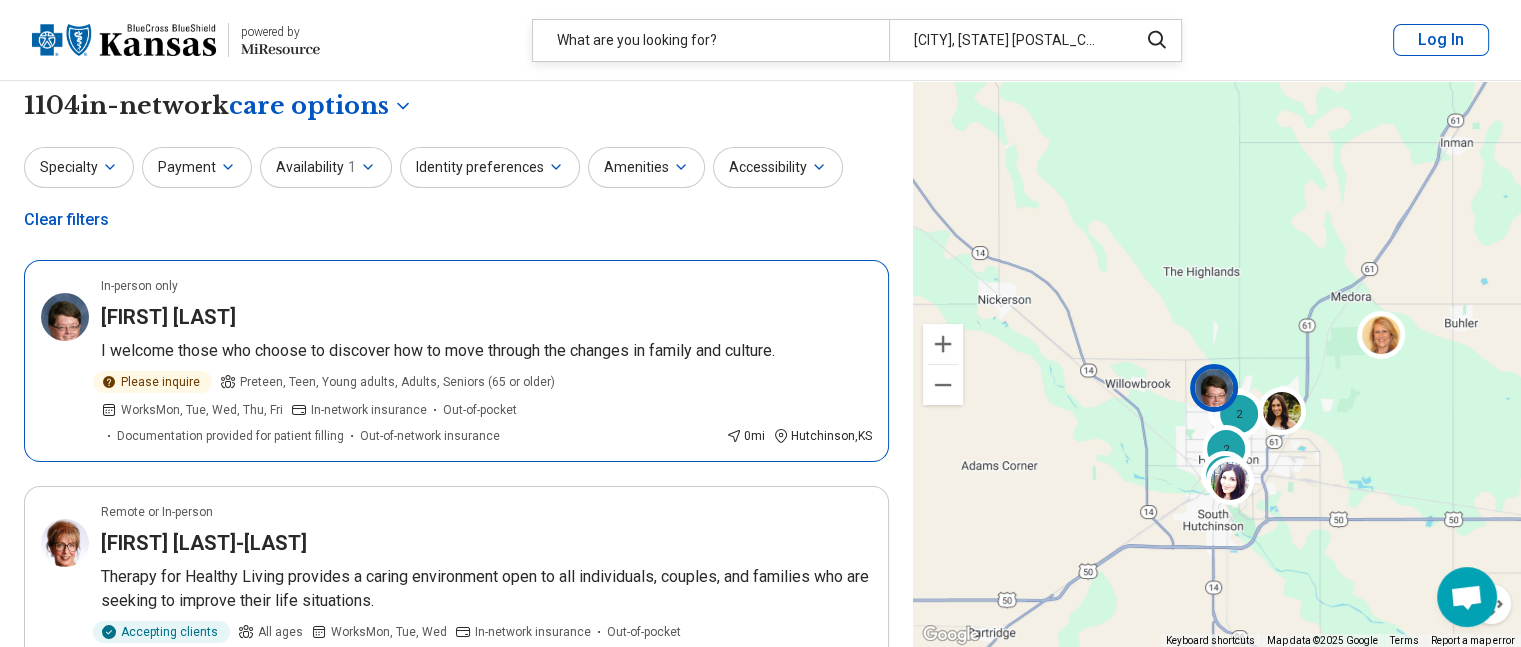 scroll, scrollTop: 0, scrollLeft: 0, axis: both 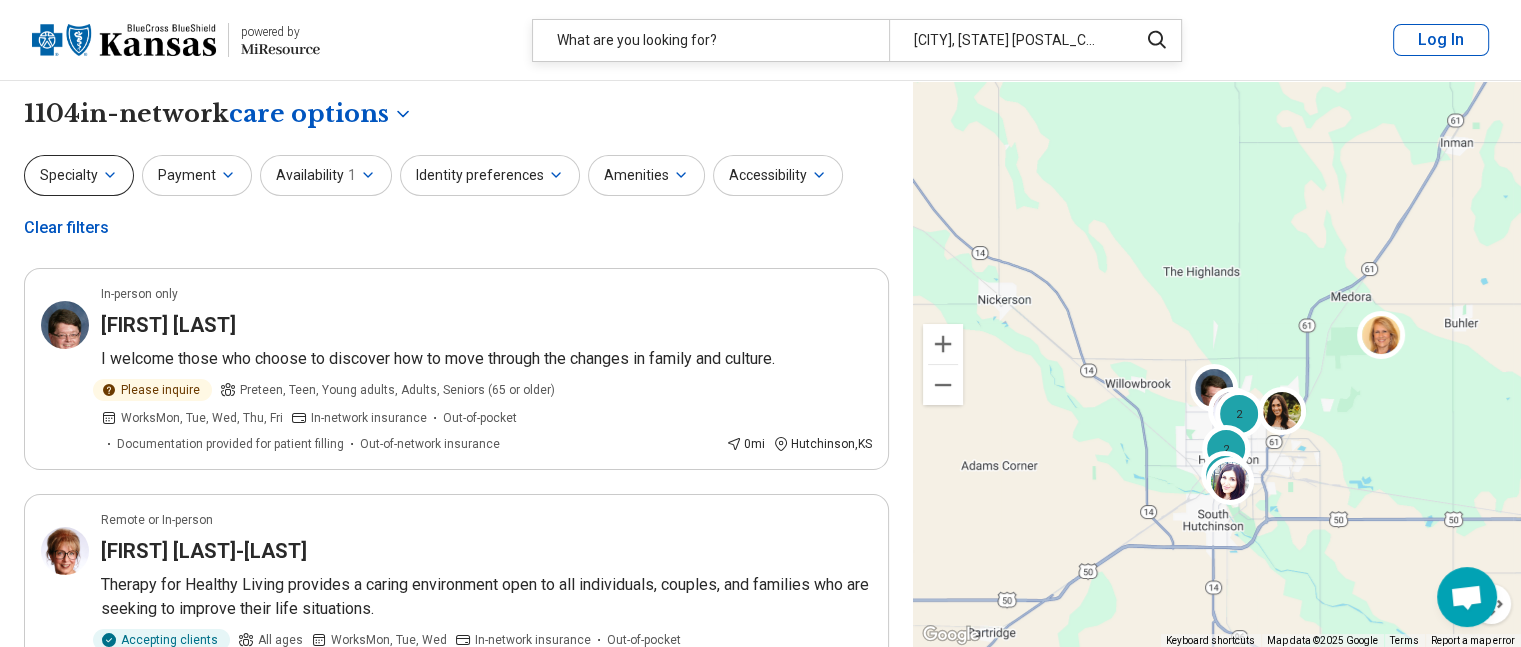 click 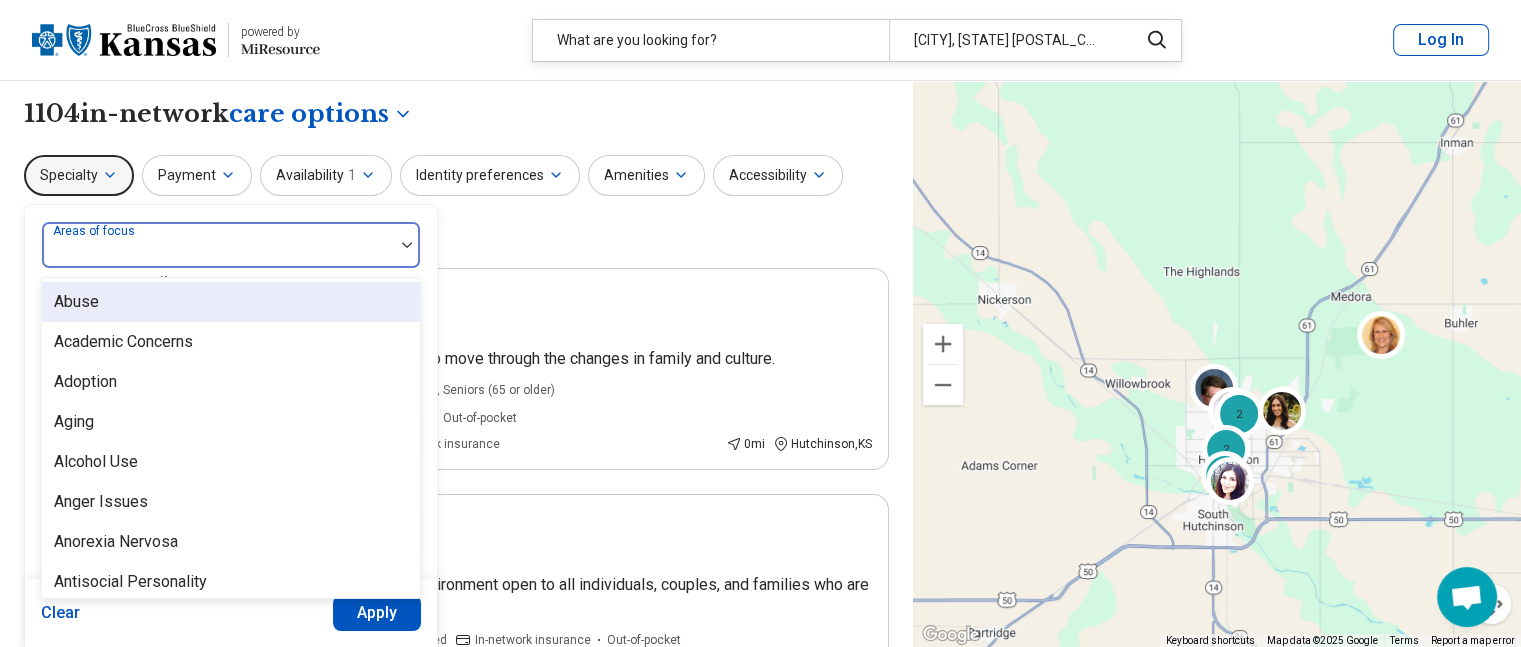 click at bounding box center [407, 245] 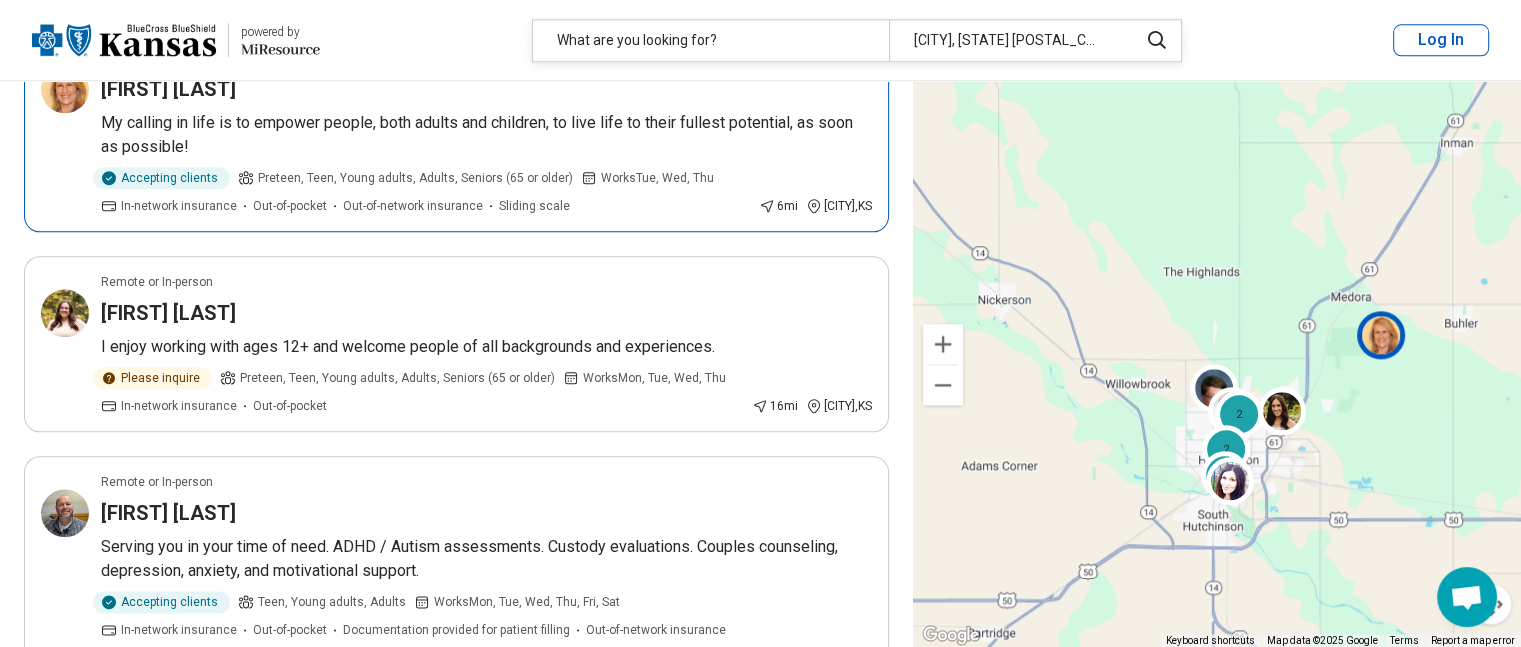 scroll, scrollTop: 2300, scrollLeft: 0, axis: vertical 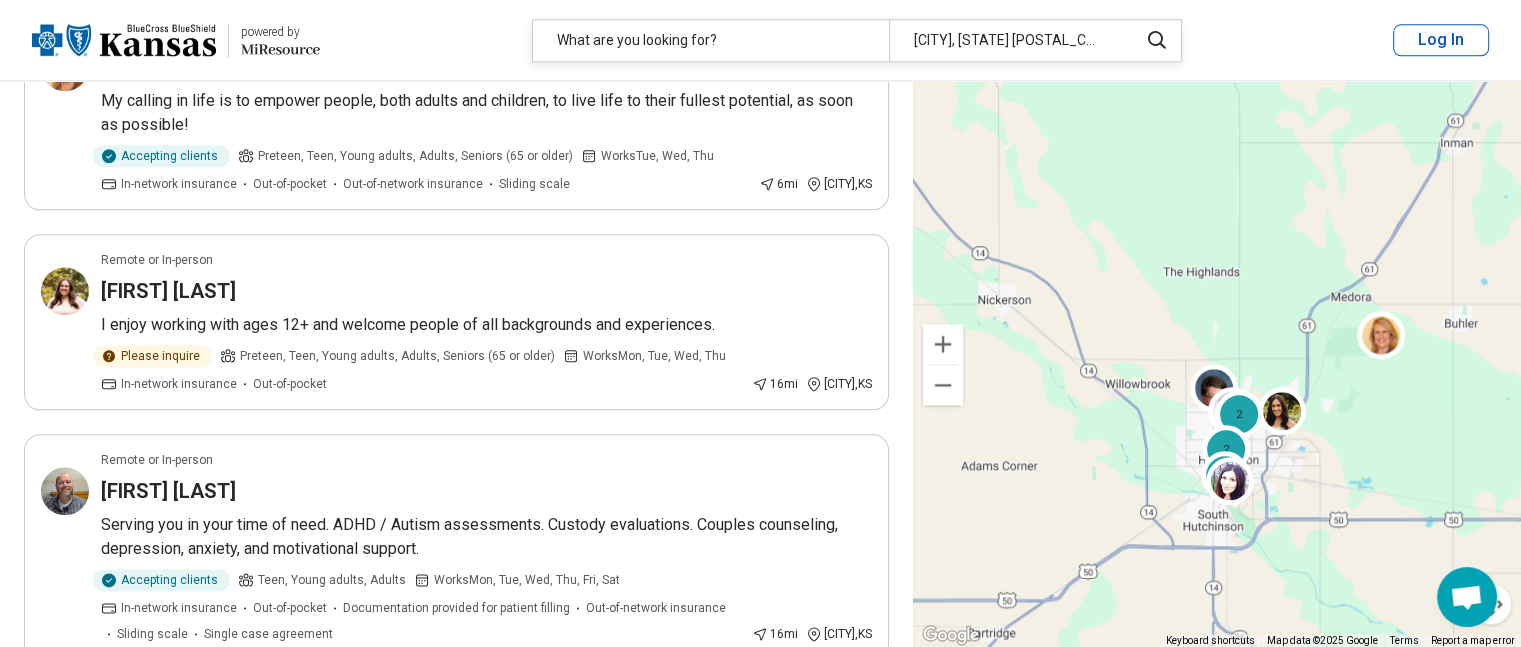 click on "Log In" at bounding box center [1441, 40] 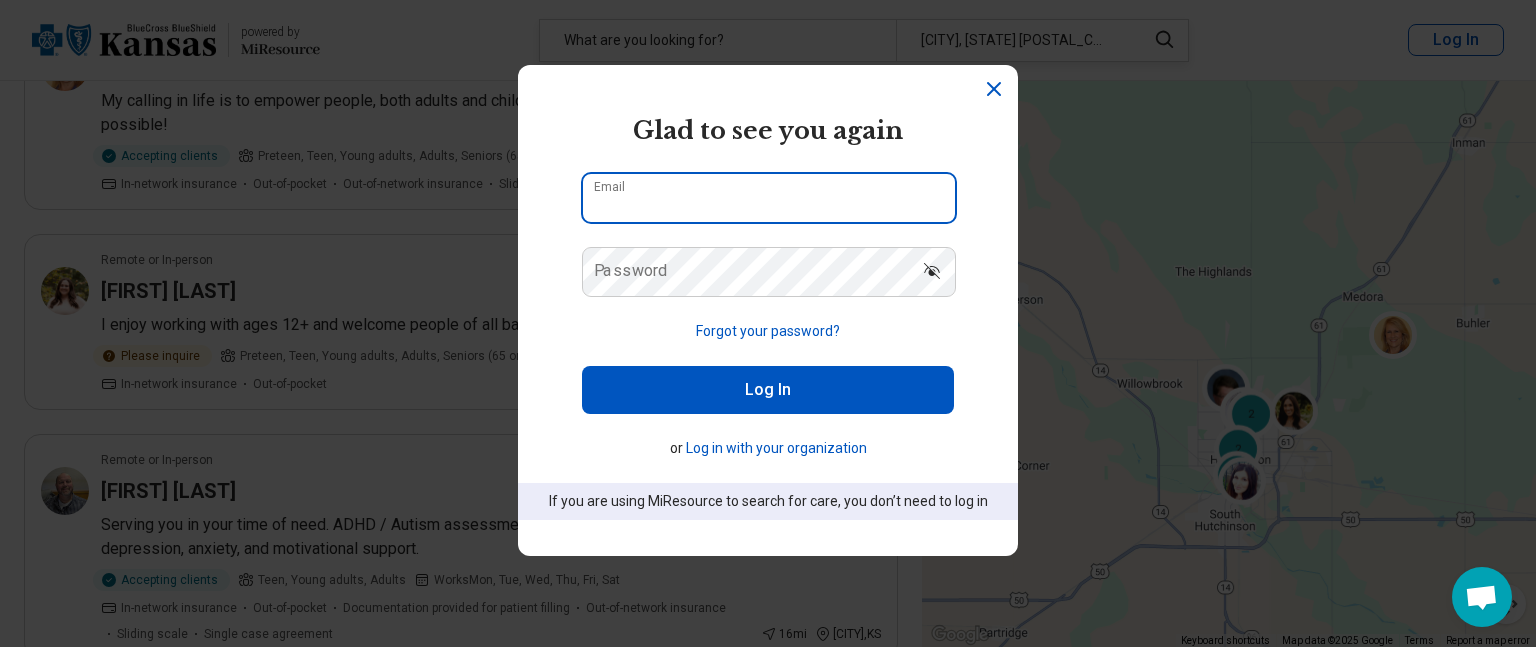 click on "Email" at bounding box center [769, 198] 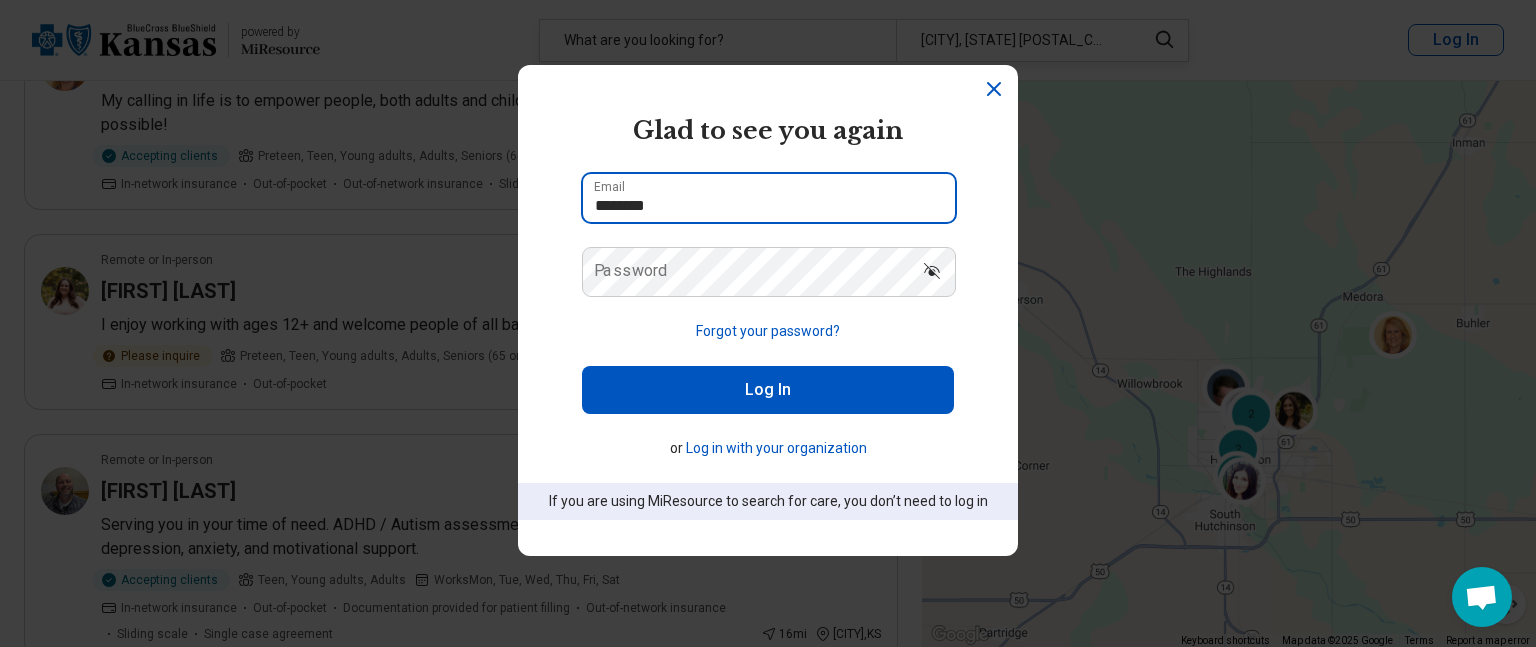type on "********" 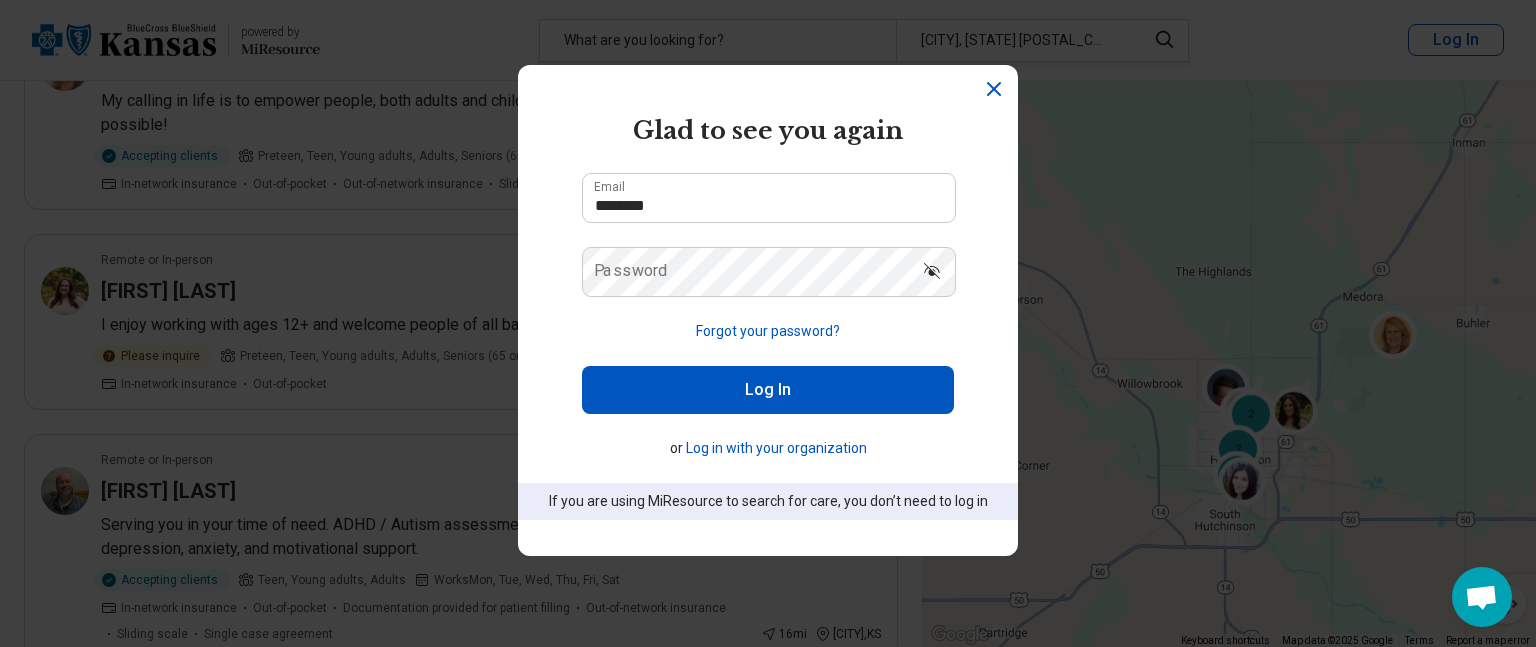 click on "Password" at bounding box center (631, 271) 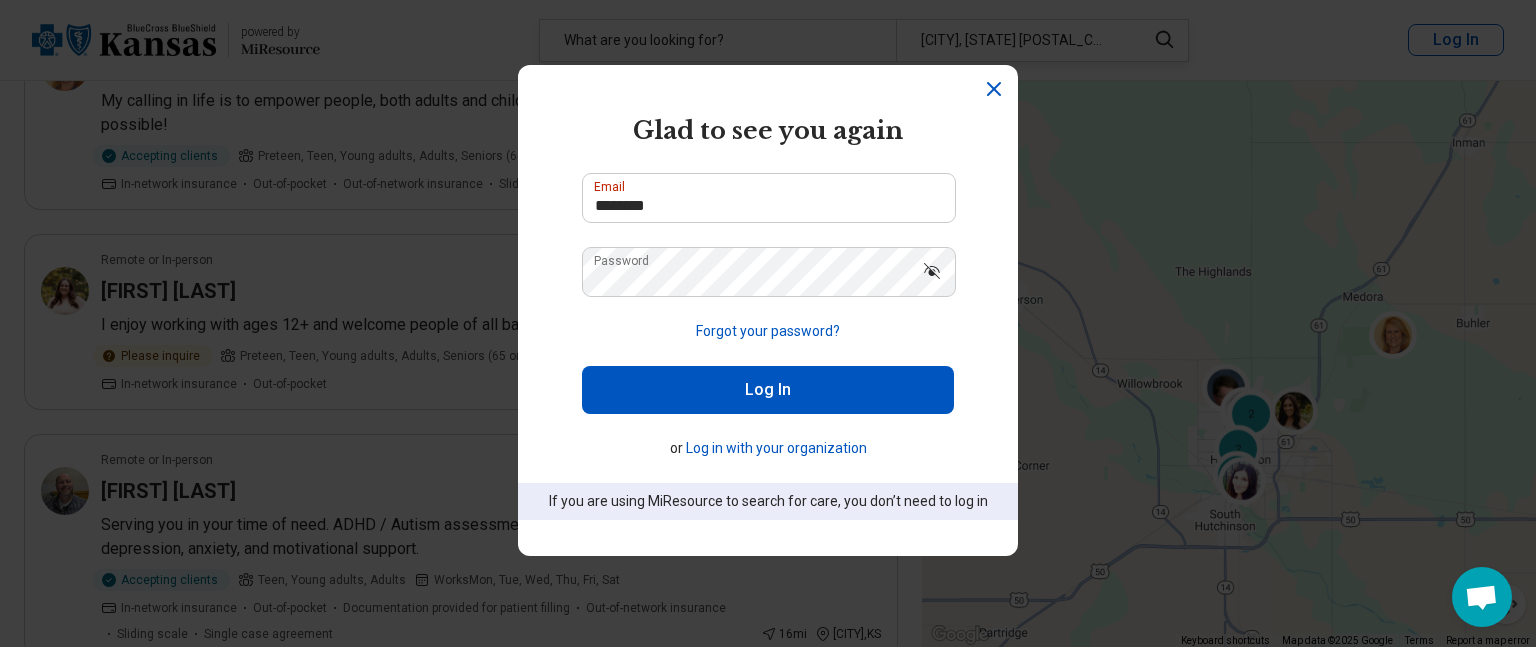 click on "Log In" at bounding box center [768, 390] 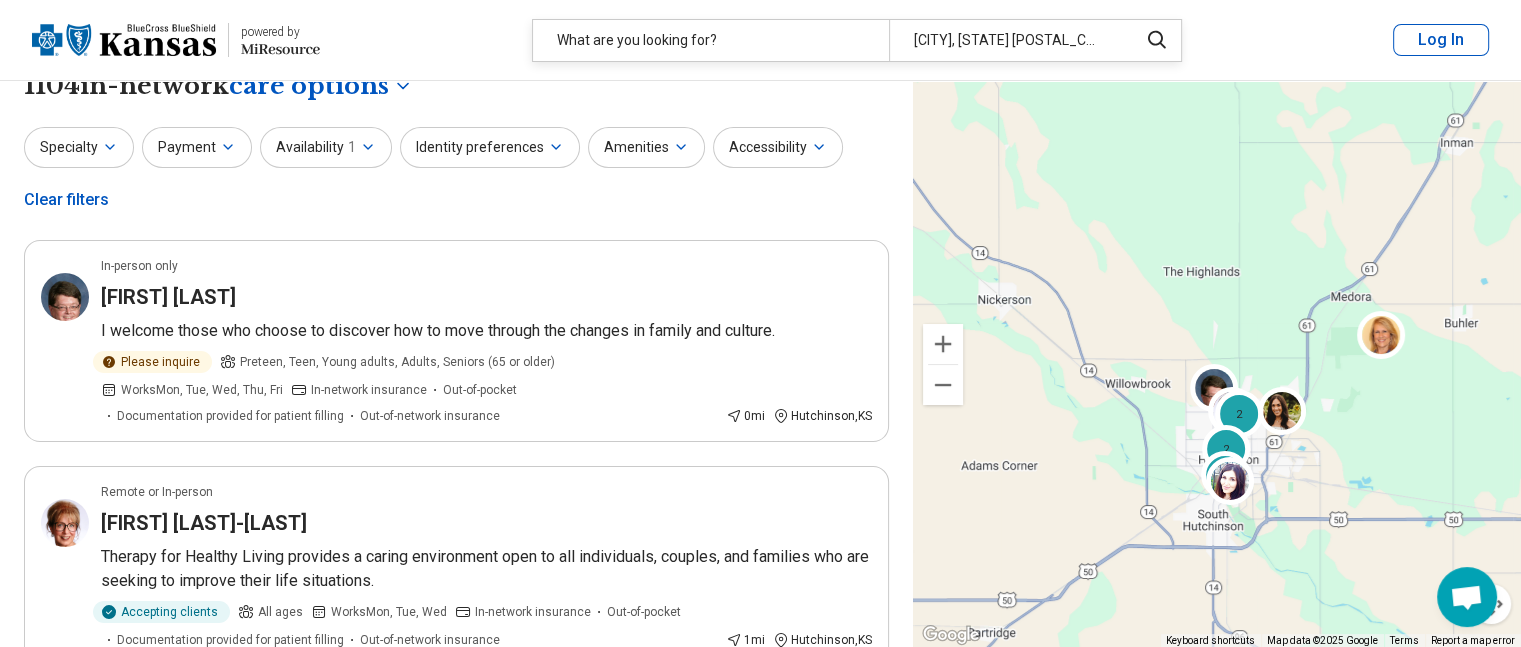 scroll, scrollTop: 0, scrollLeft: 0, axis: both 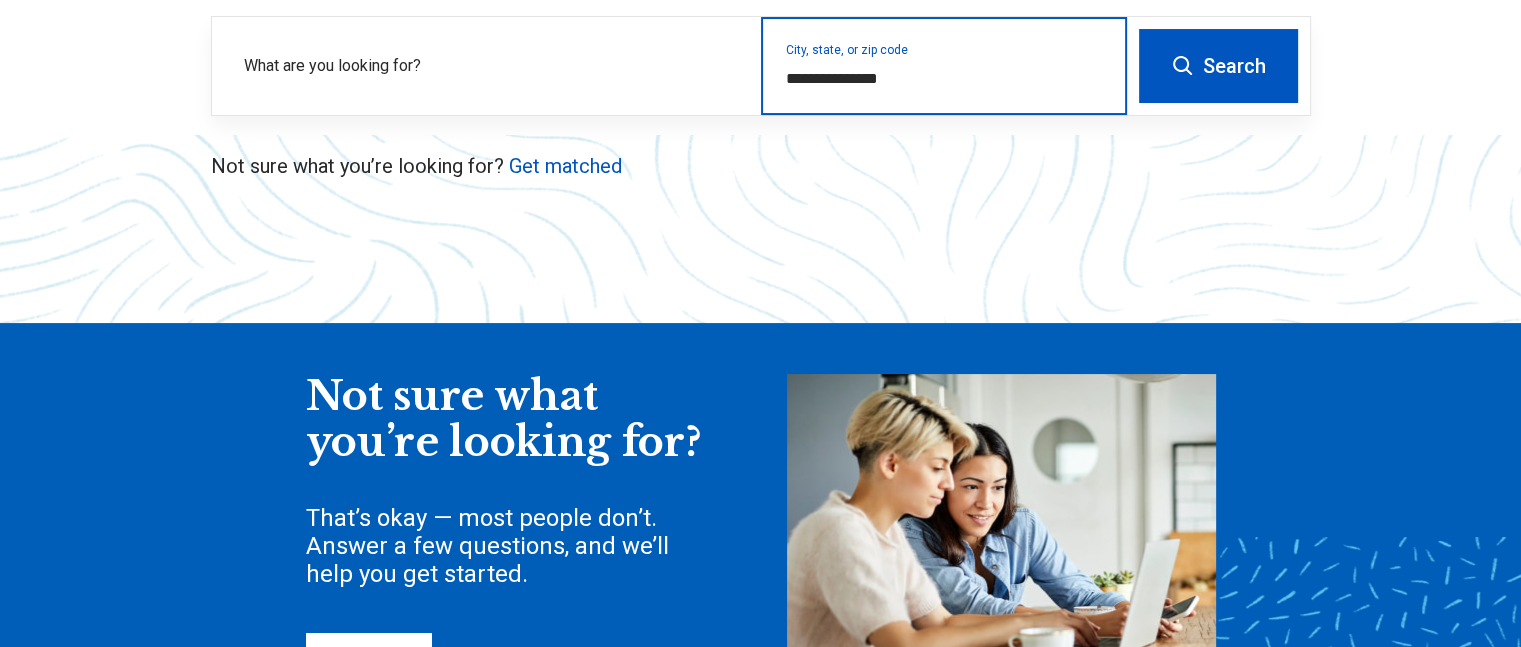 click on "**********" at bounding box center [944, 79] 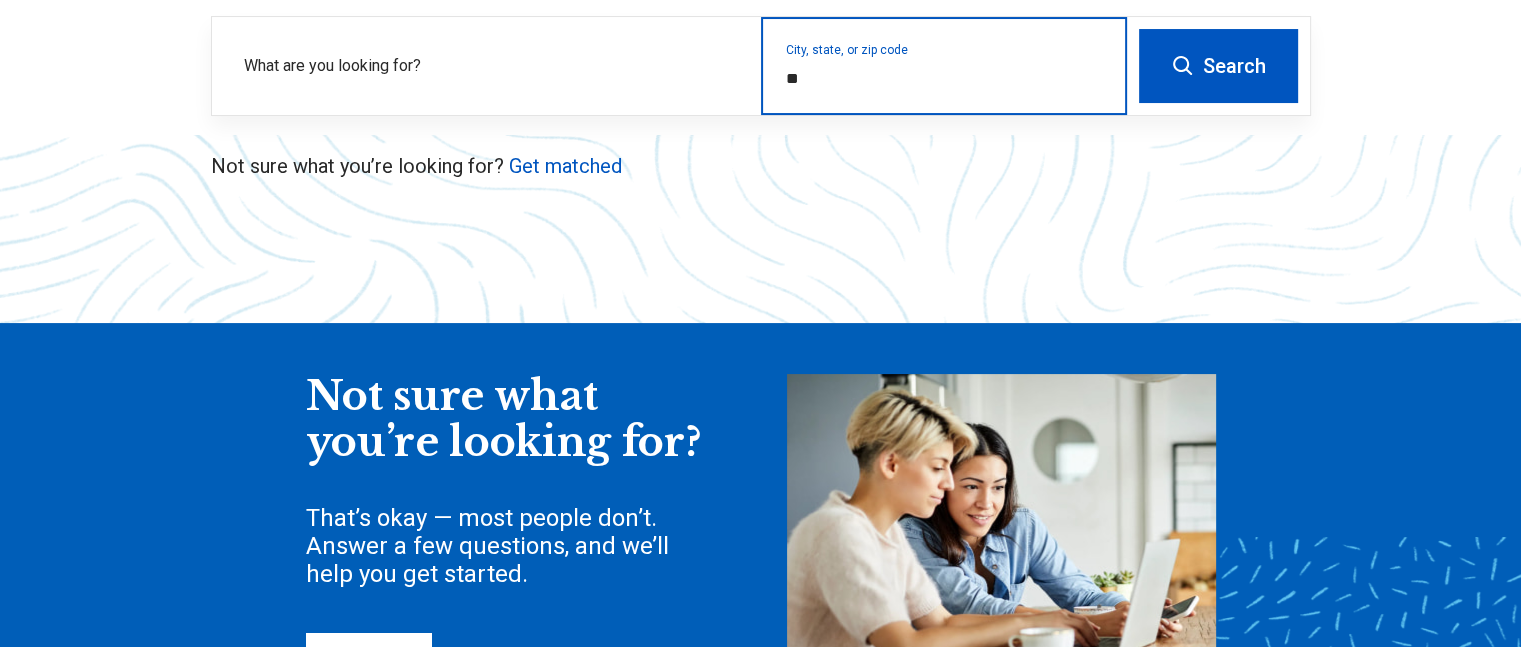 type on "*" 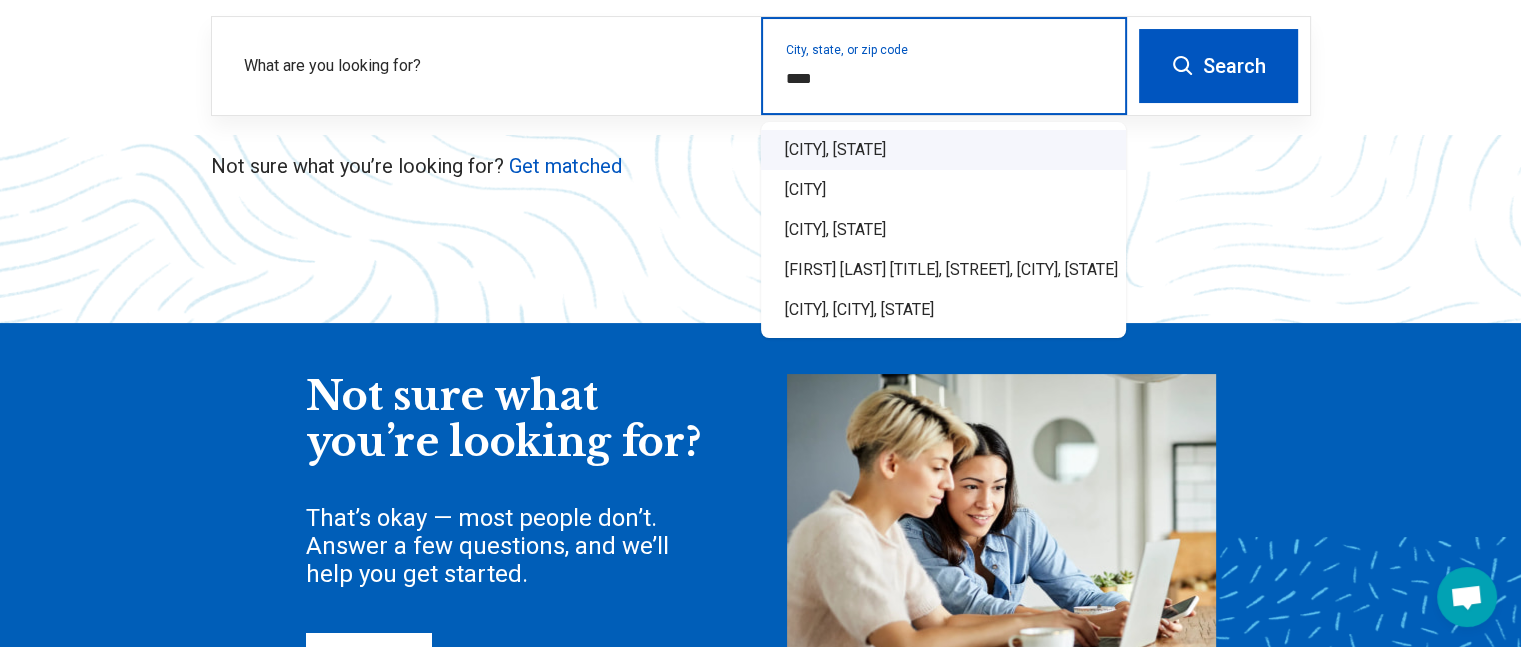 click on "[CITY], [STATE]" at bounding box center [943, 150] 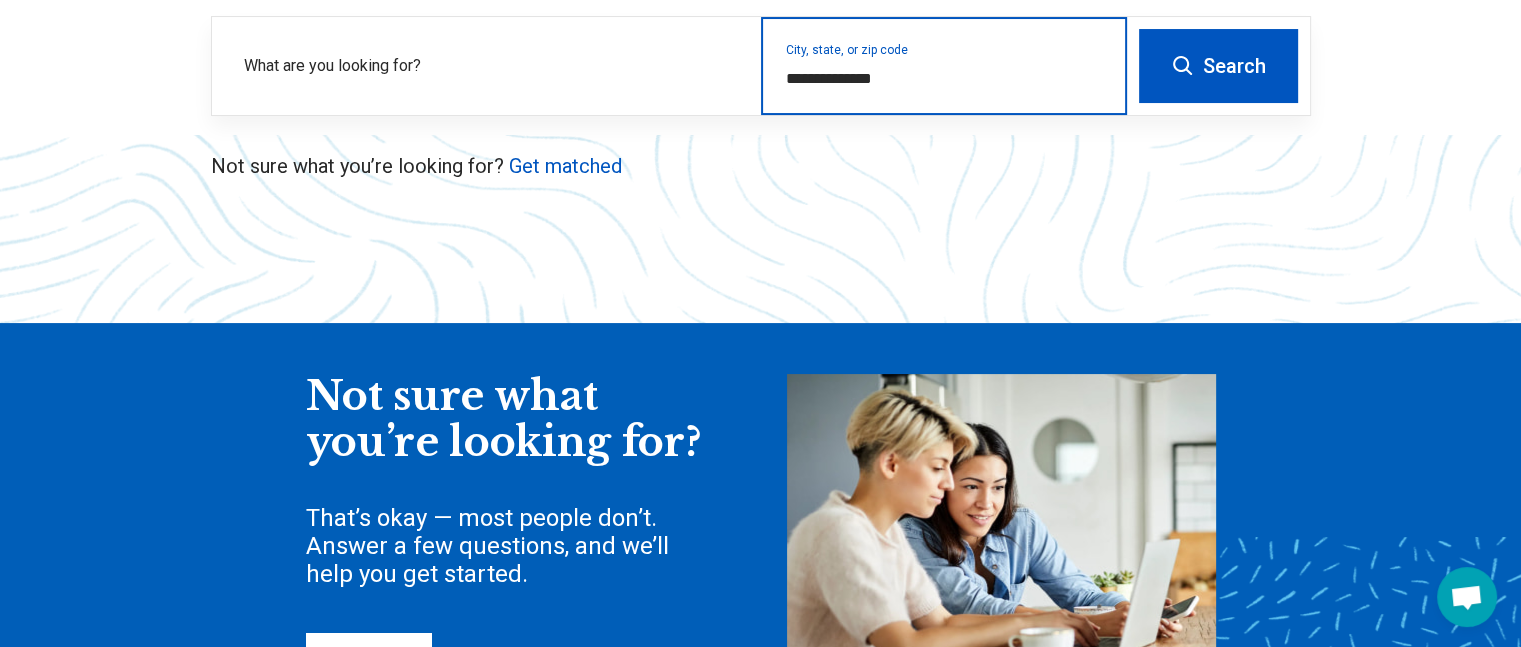type on "**********" 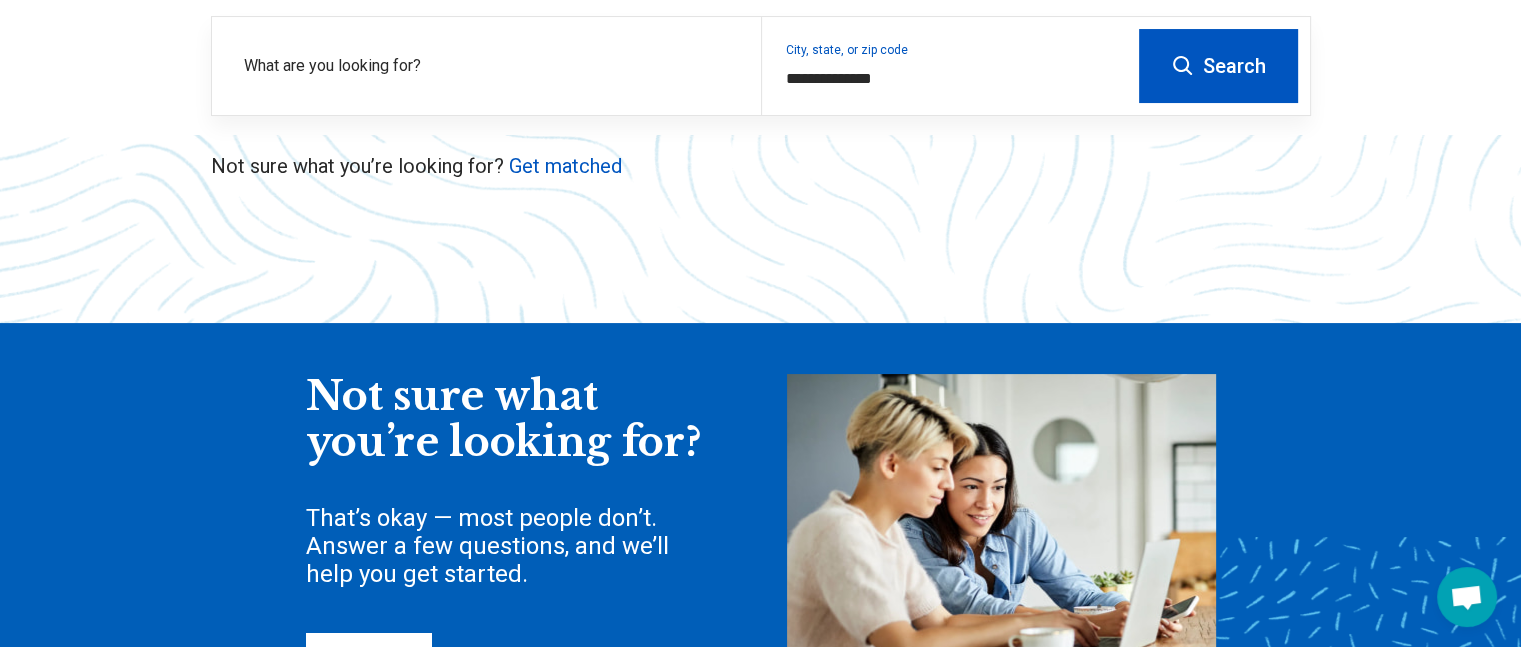 click on "Search" at bounding box center [1218, 66] 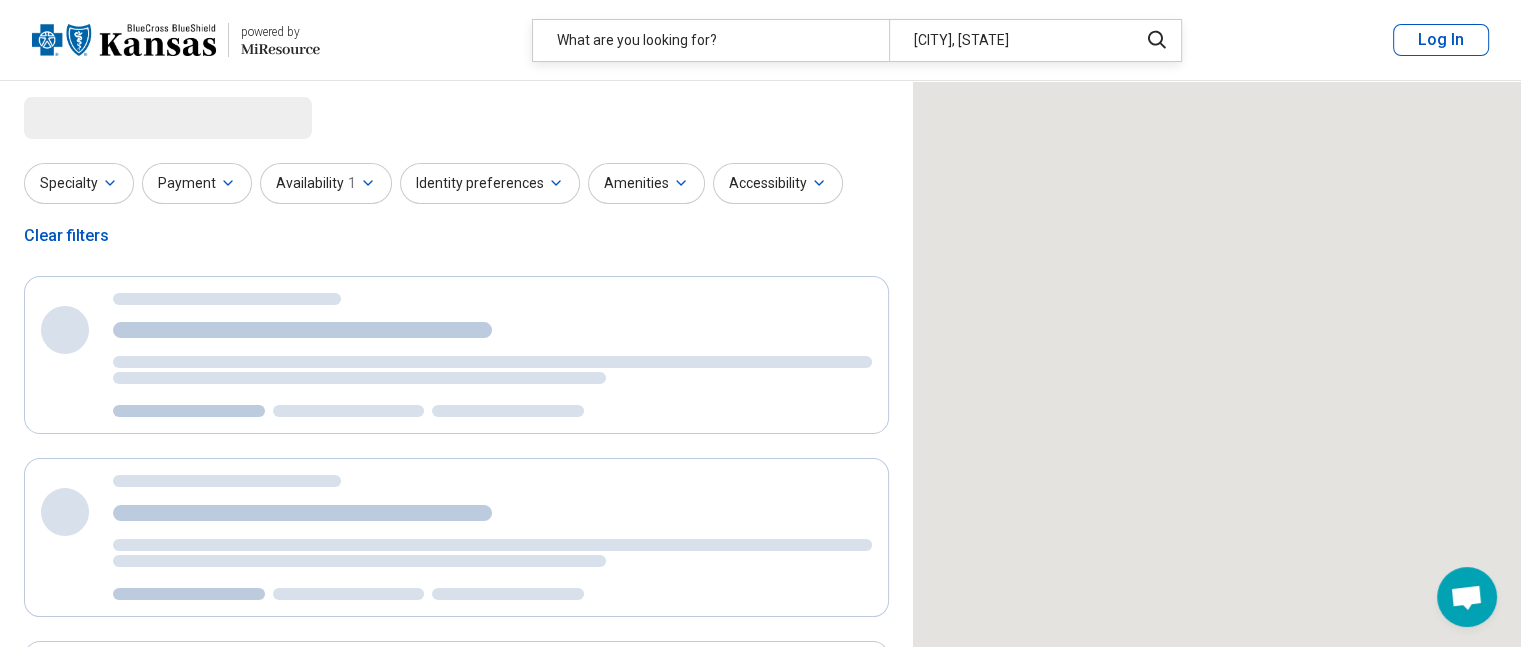 select on "***" 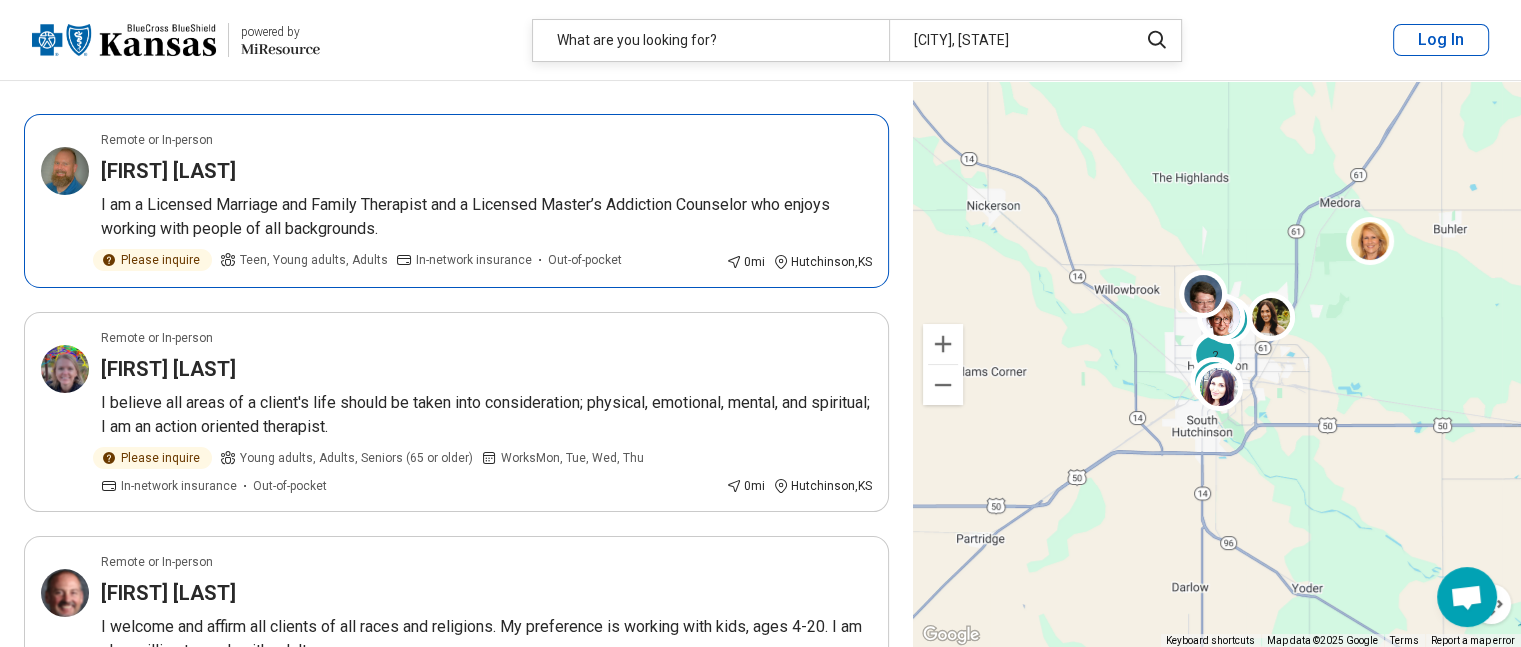 scroll, scrollTop: 200, scrollLeft: 0, axis: vertical 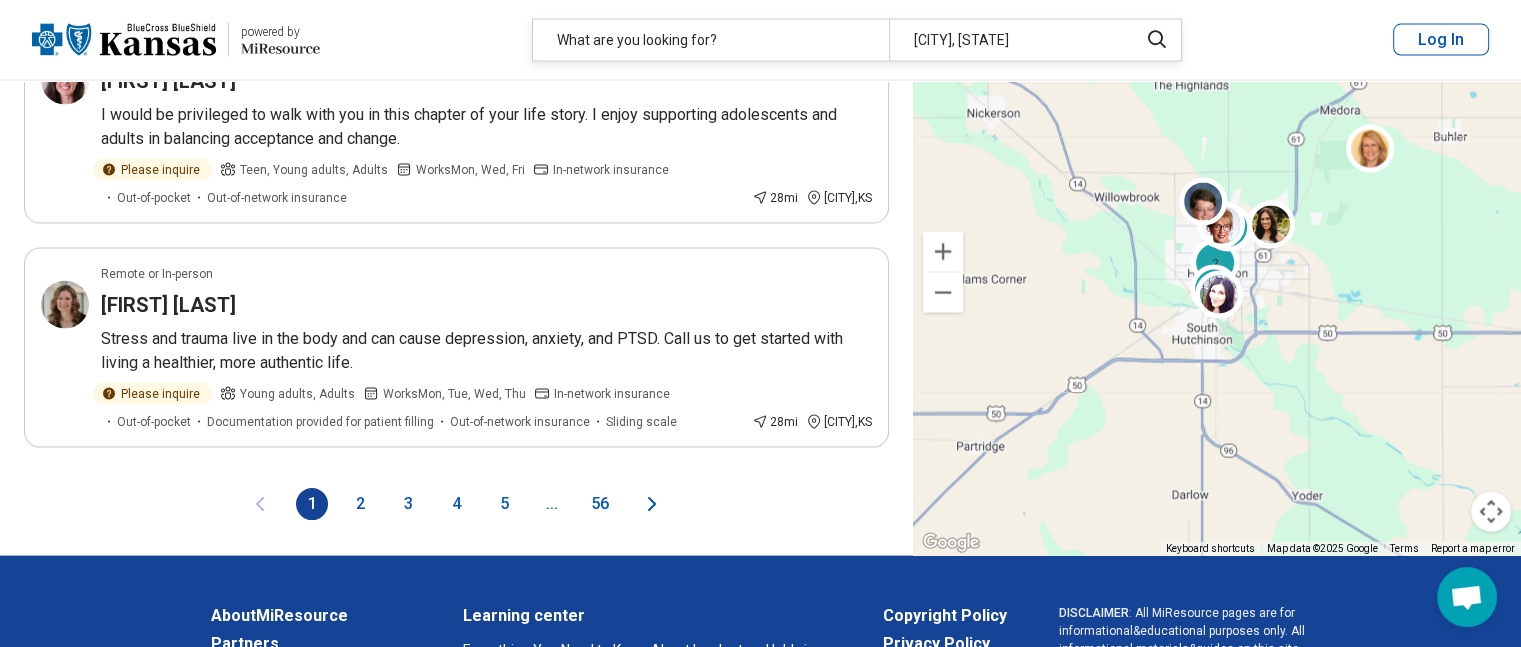 click 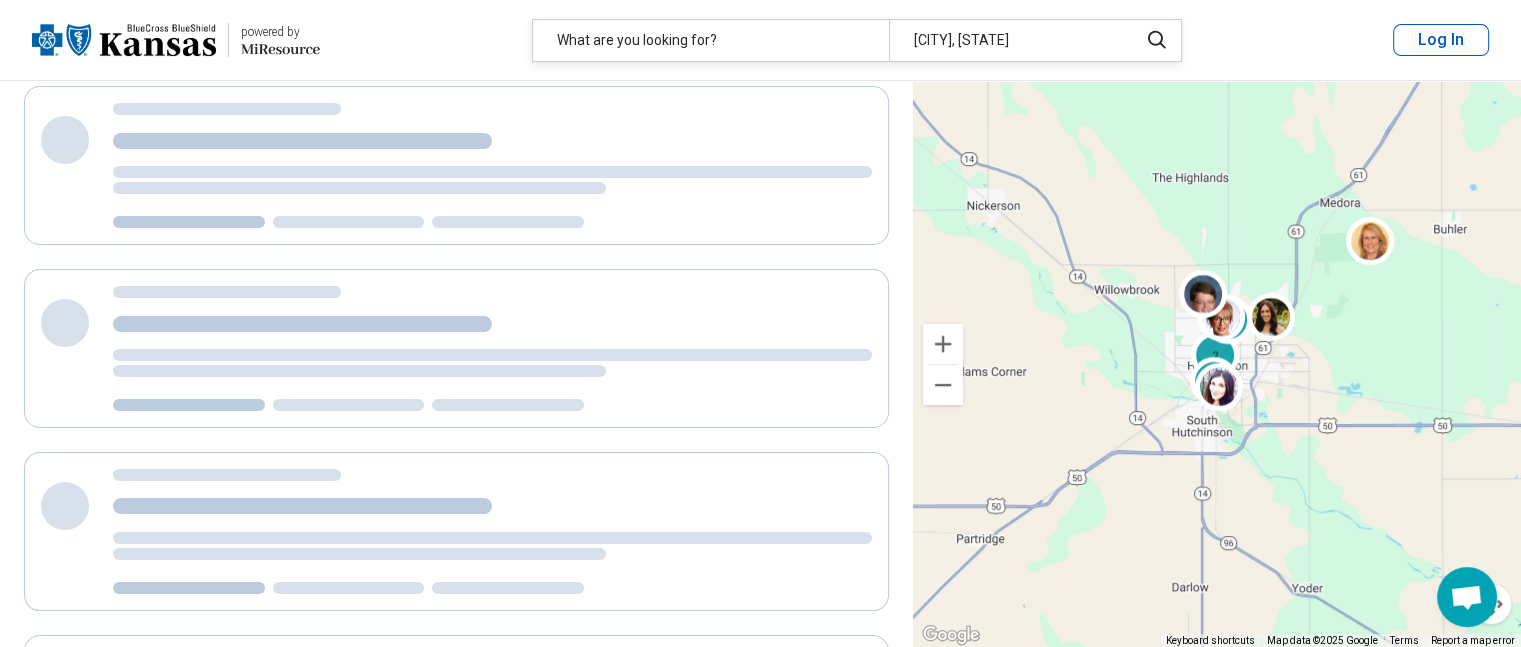 click on "**********" at bounding box center (760, 364) 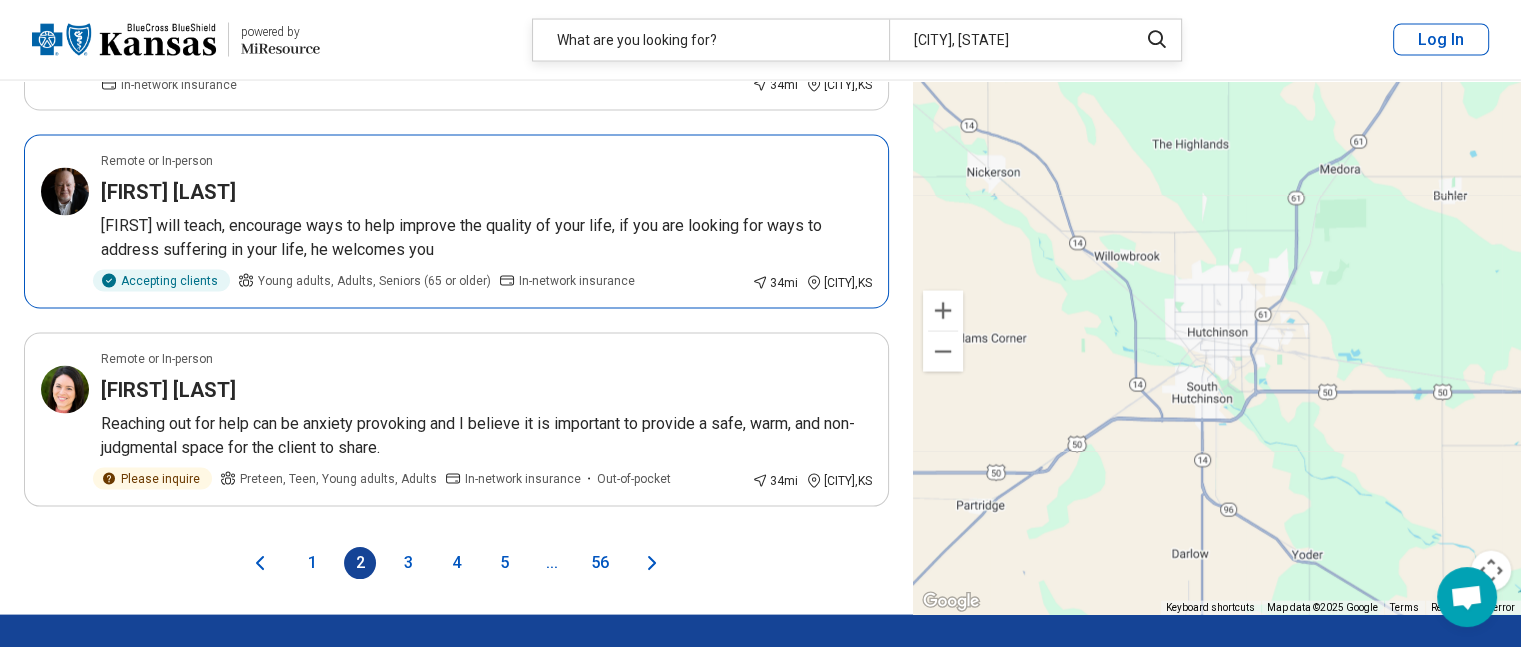scroll, scrollTop: 4000, scrollLeft: 0, axis: vertical 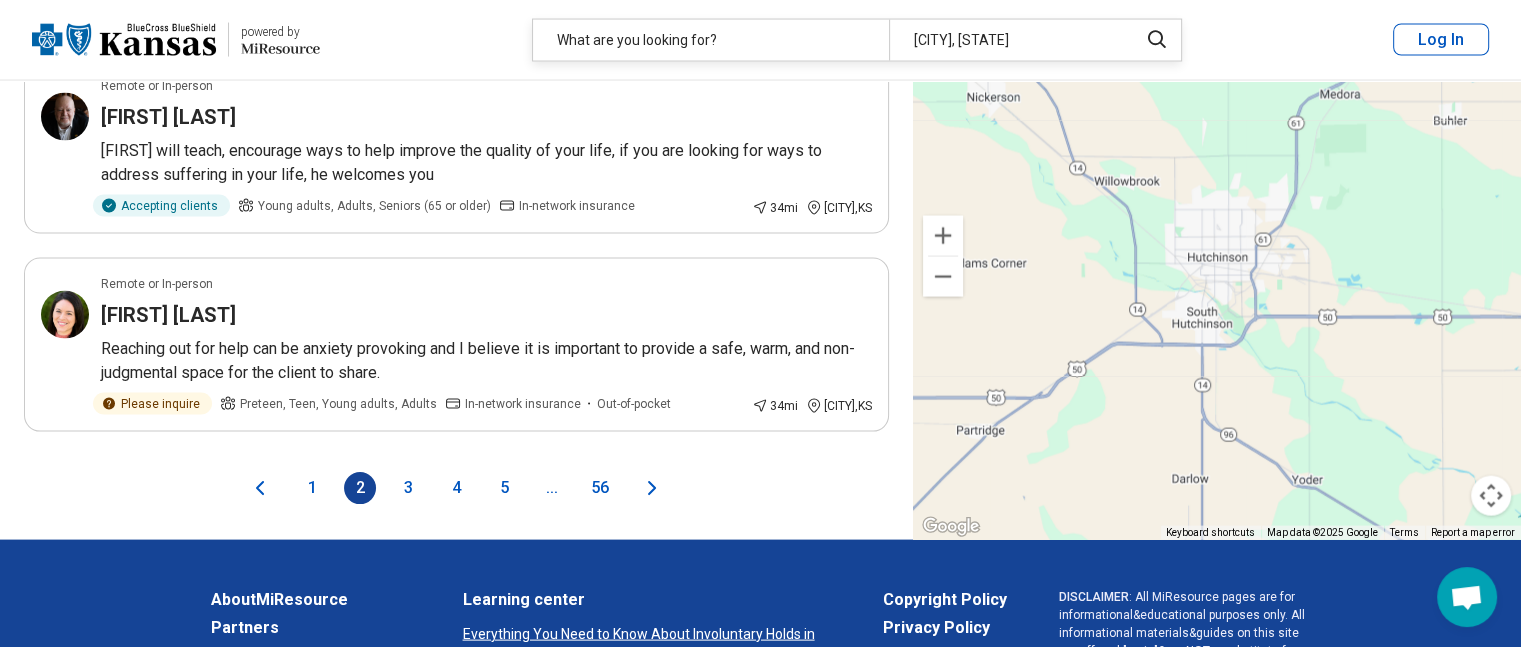 click on "5" at bounding box center (504, 488) 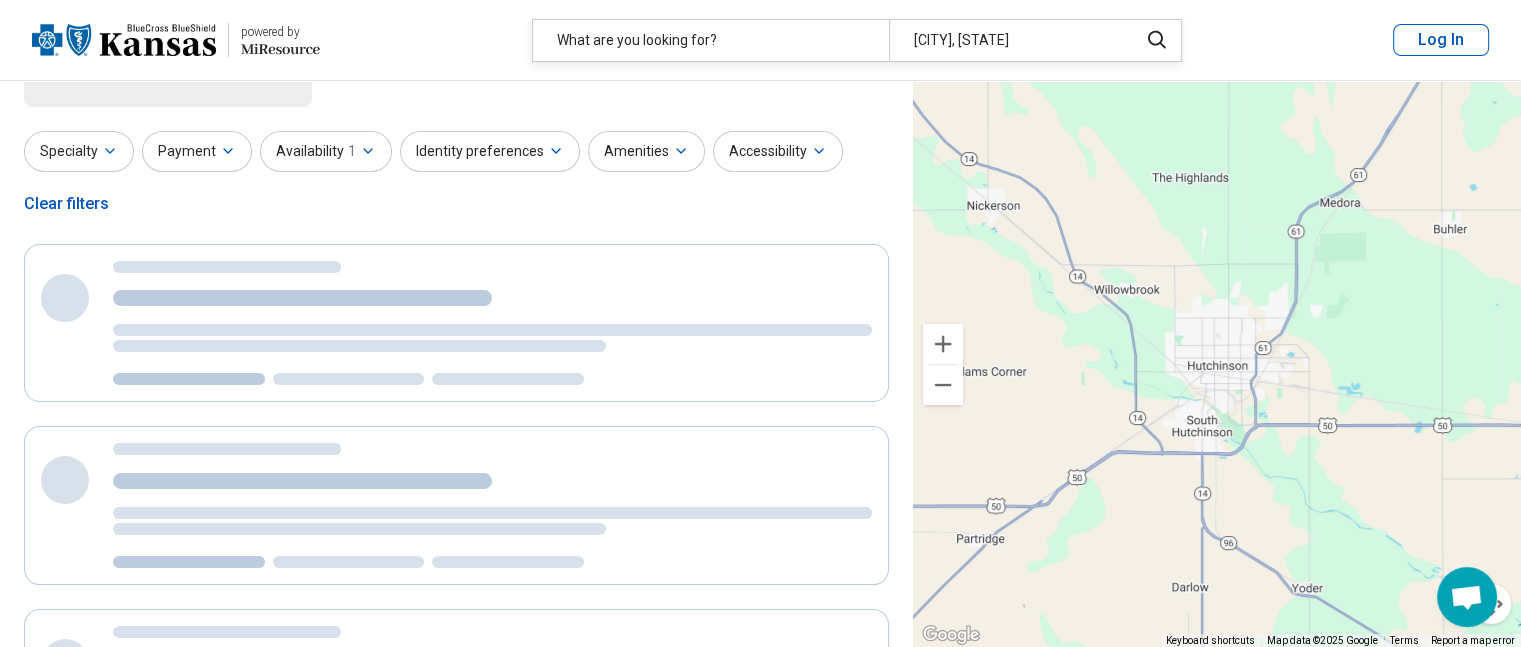 scroll, scrollTop: 0, scrollLeft: 0, axis: both 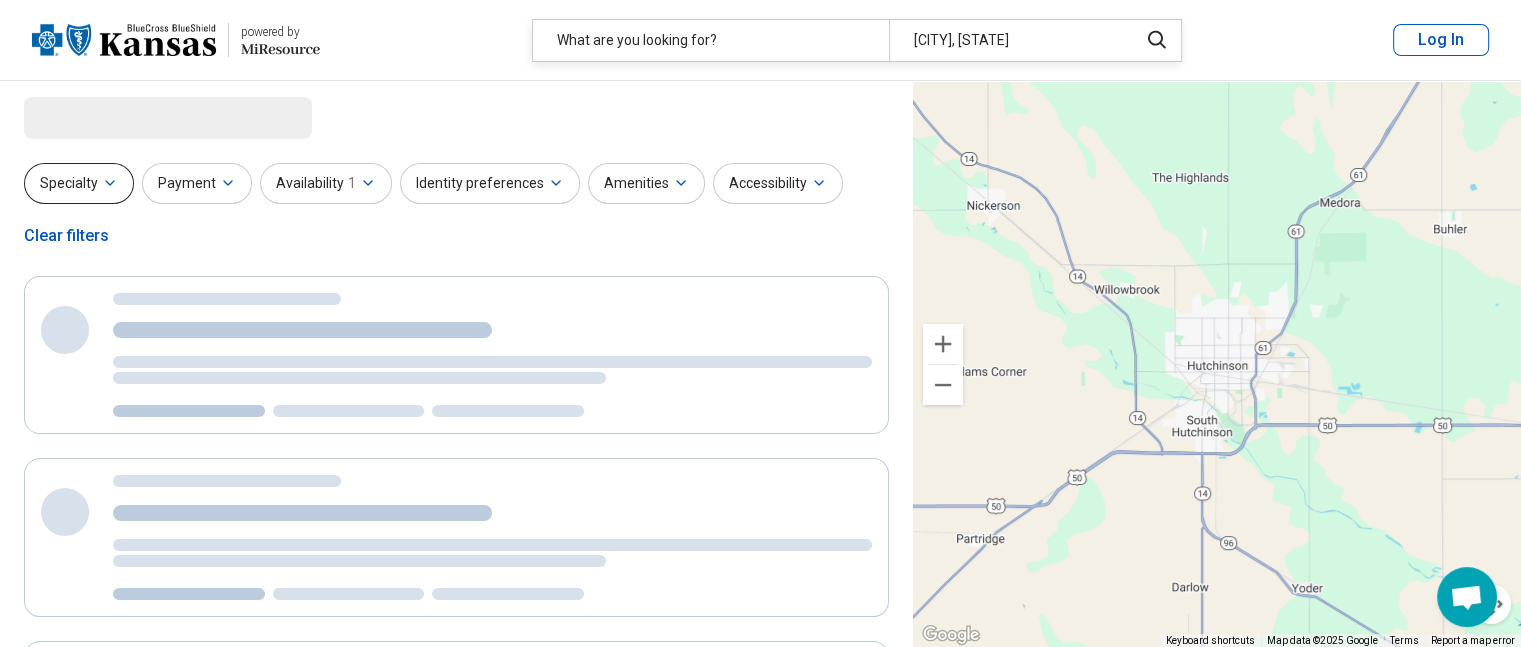 click 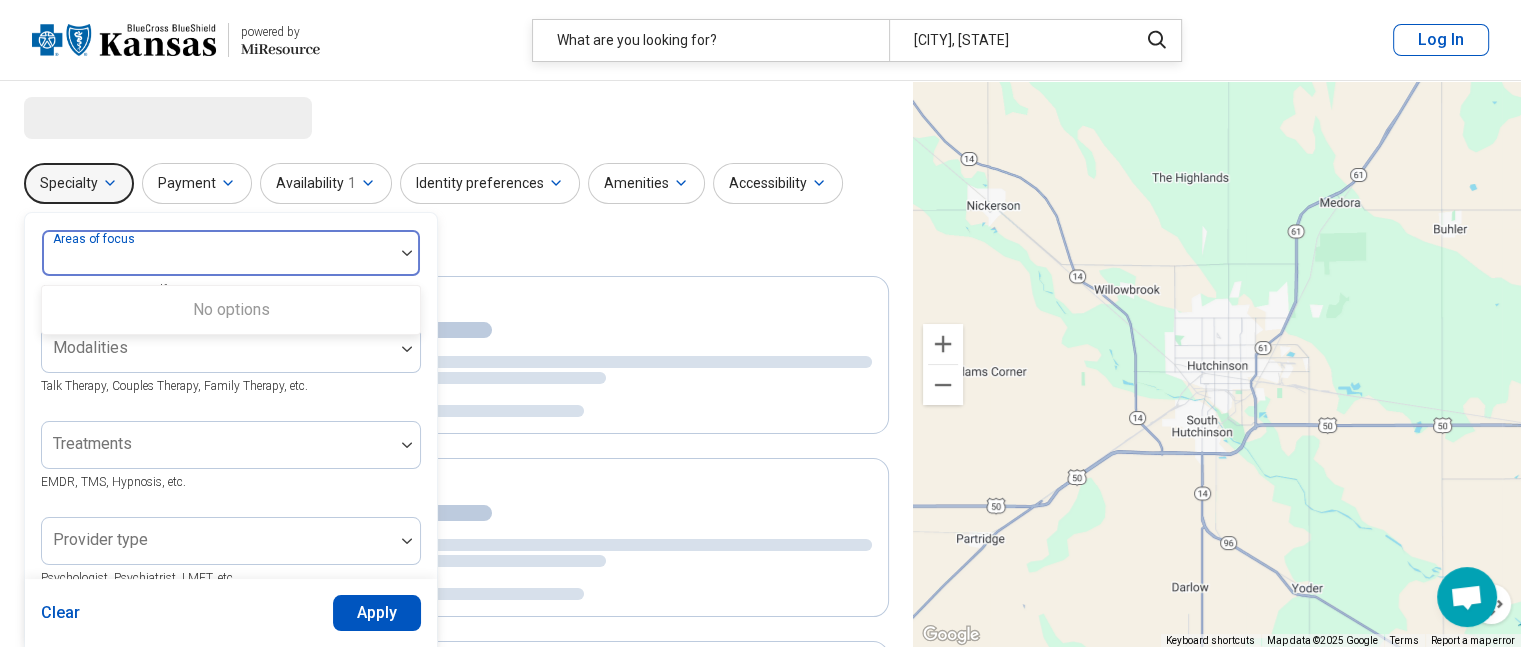 click at bounding box center [407, 253] 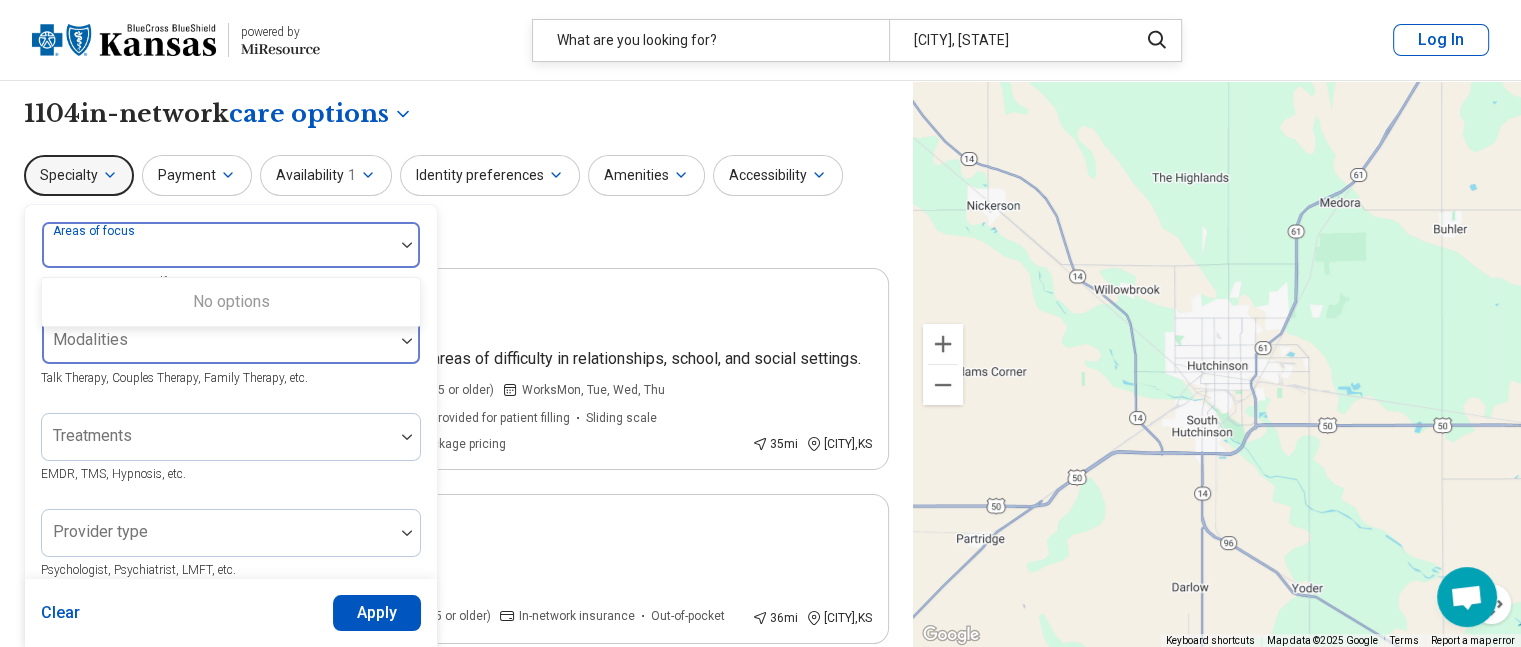 click at bounding box center [407, 341] 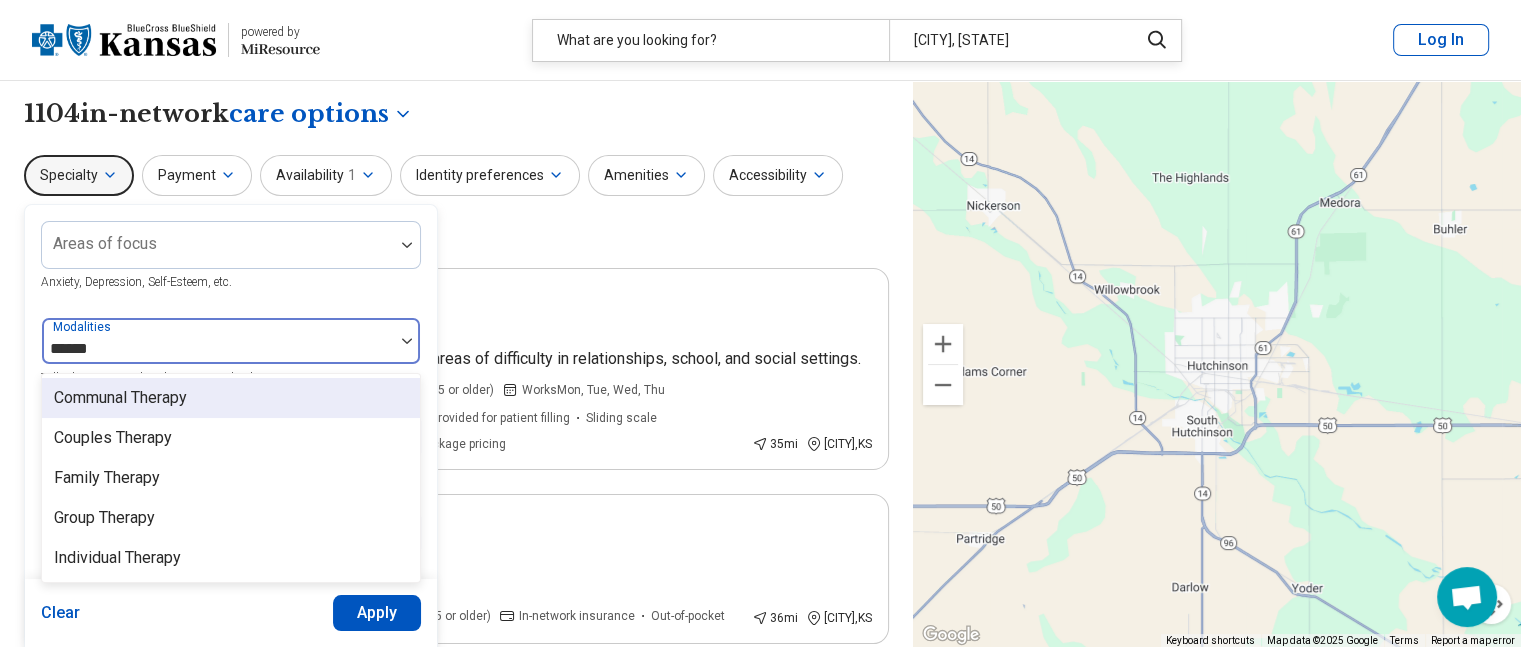 type on "*******" 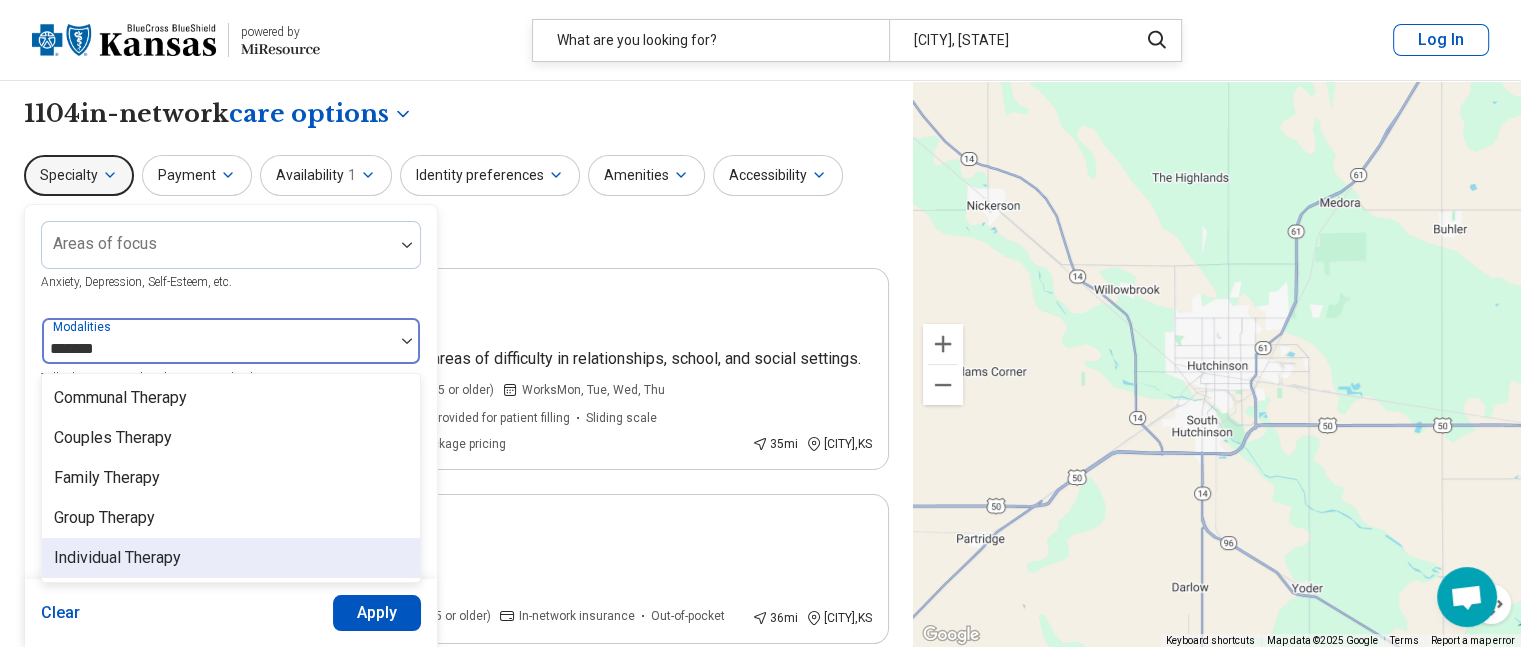 click on "Individual Therapy" at bounding box center [117, 558] 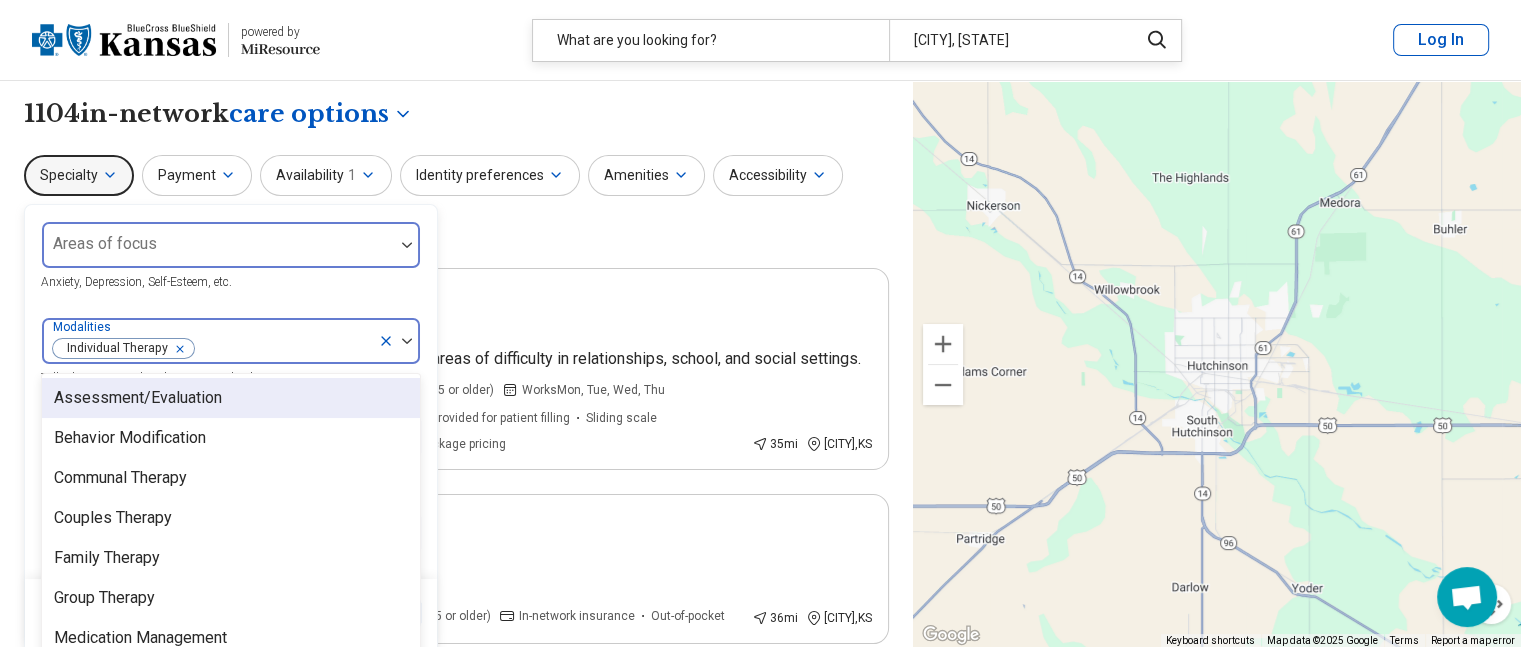 click at bounding box center [407, 245] 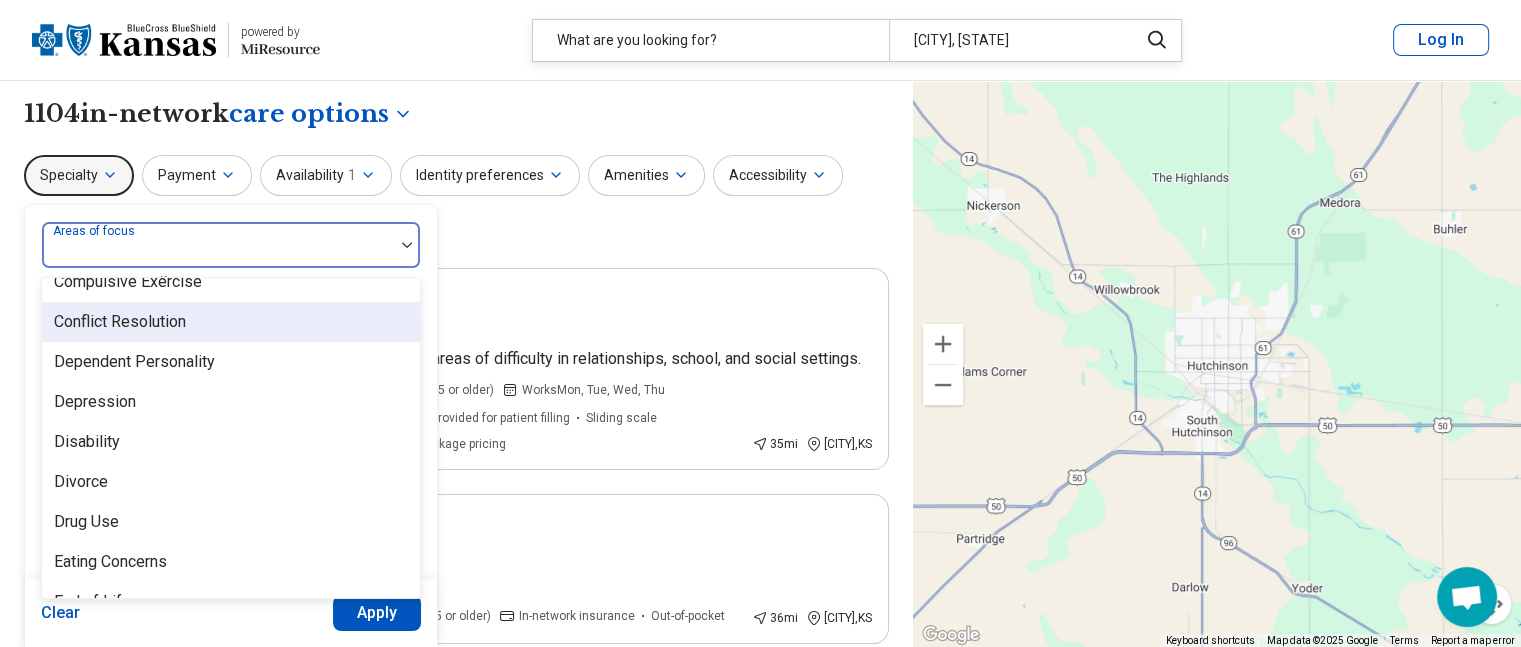 scroll, scrollTop: 1200, scrollLeft: 0, axis: vertical 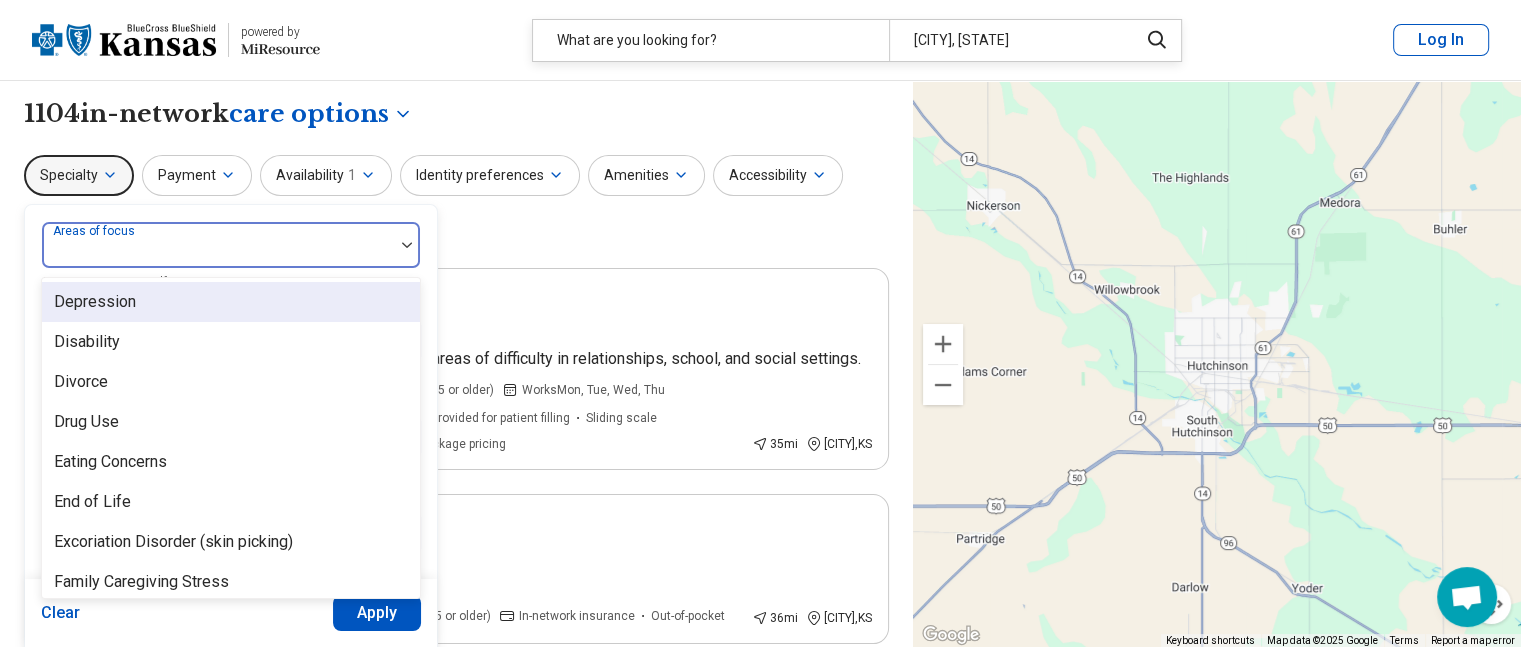click on "Depression" at bounding box center [95, 302] 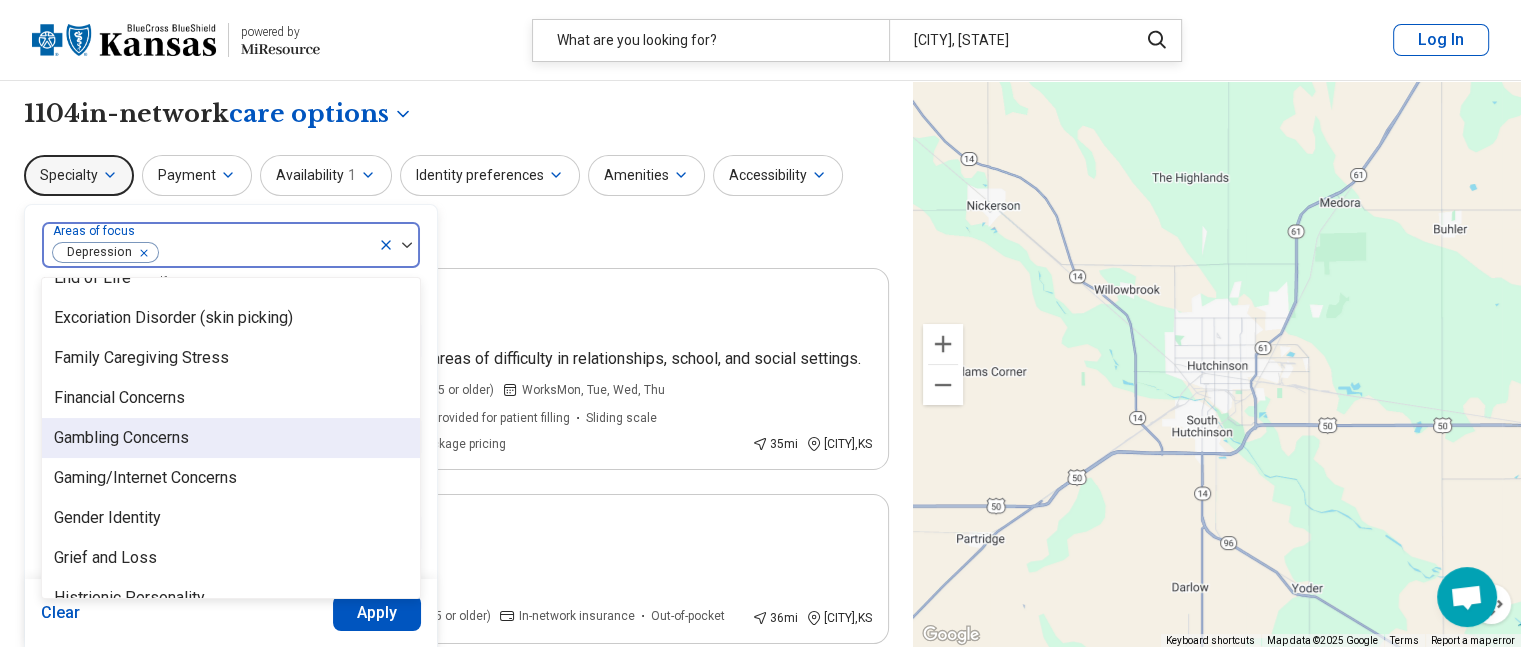 scroll, scrollTop: 1400, scrollLeft: 0, axis: vertical 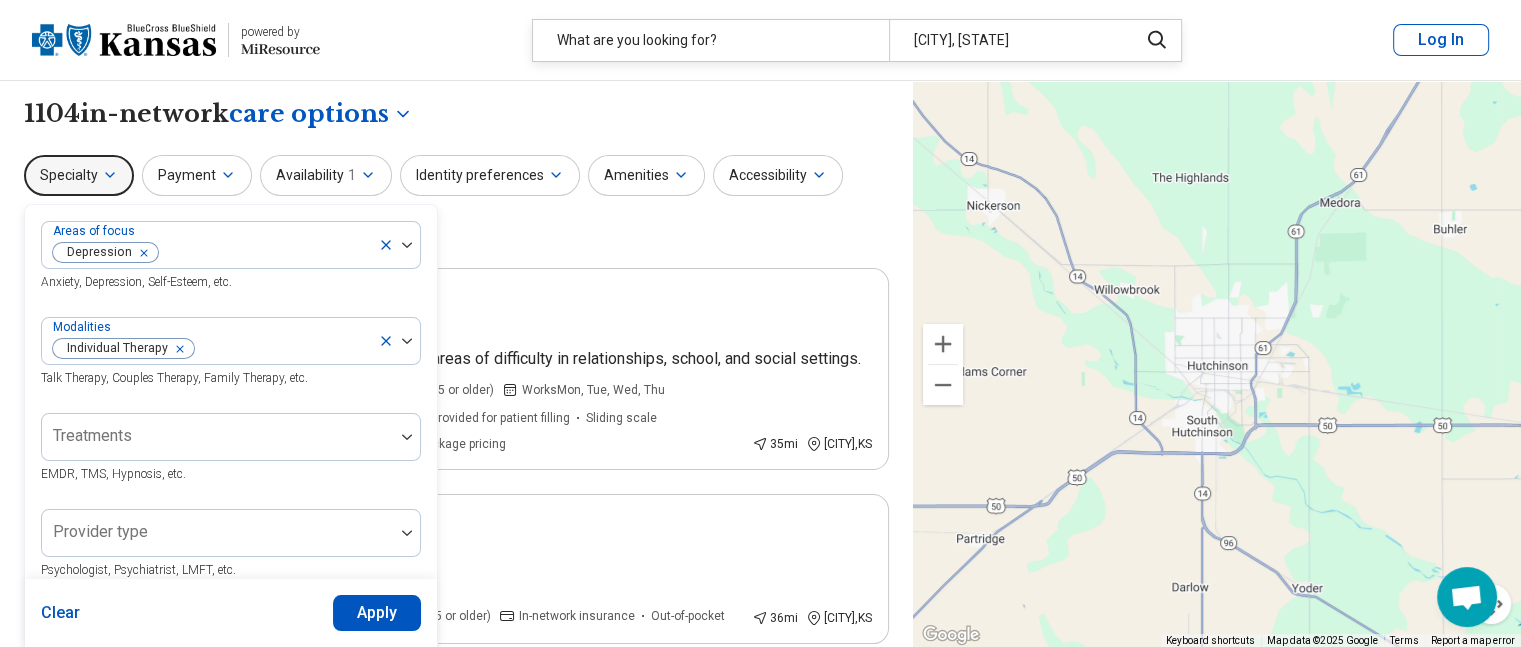click on "Apply" at bounding box center [377, 613] 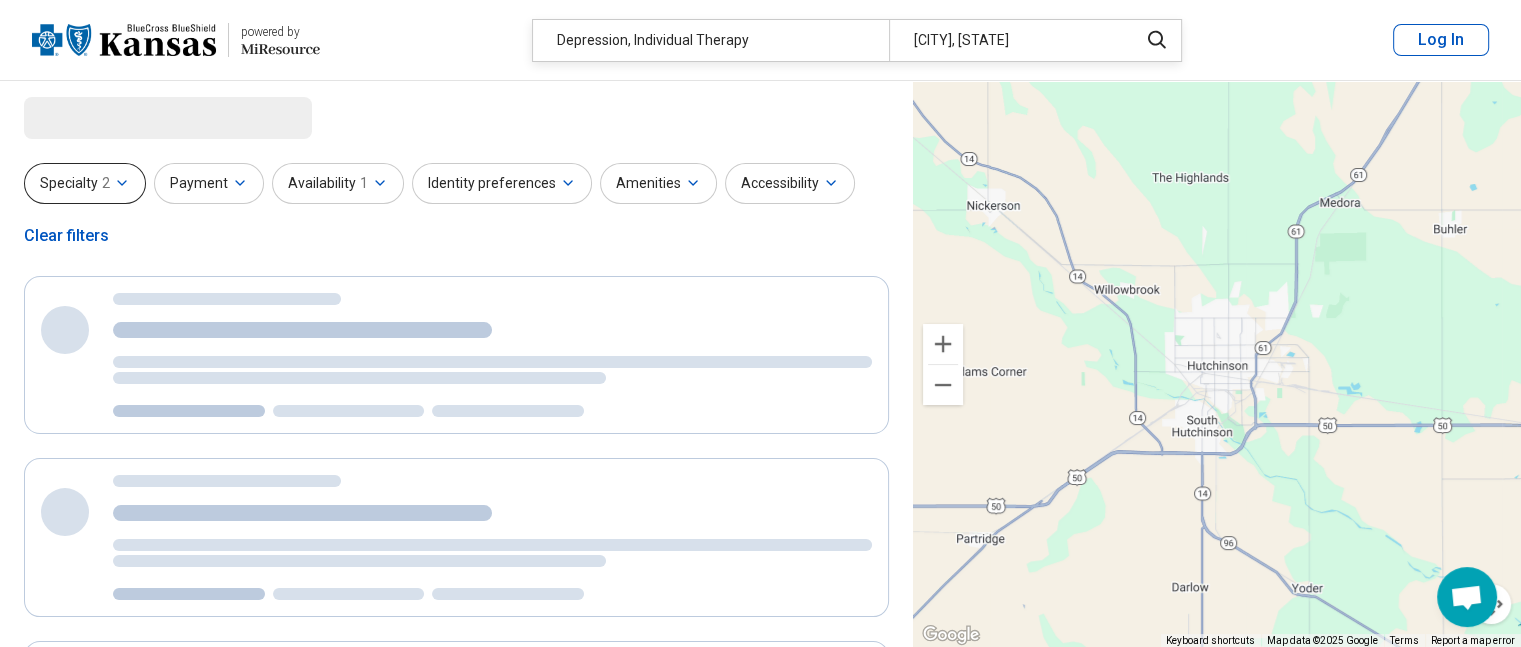 click 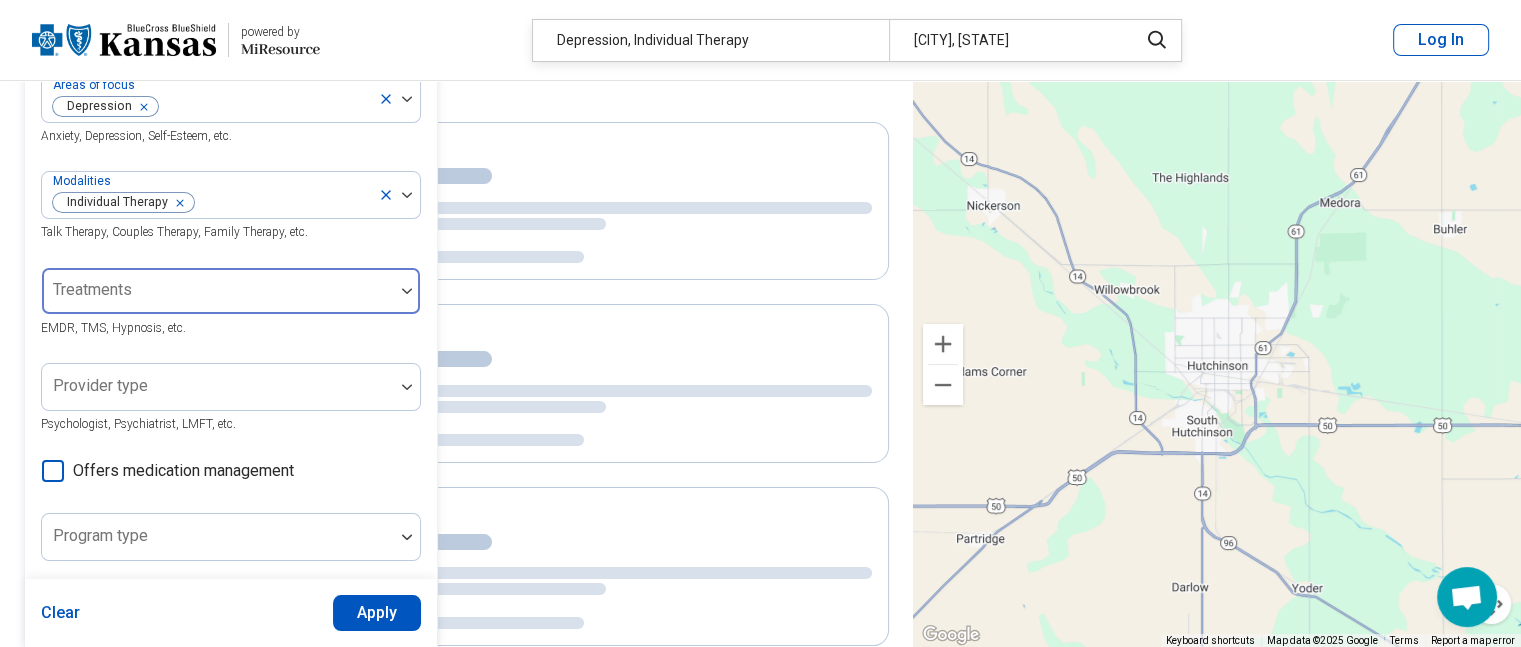 scroll, scrollTop: 200, scrollLeft: 0, axis: vertical 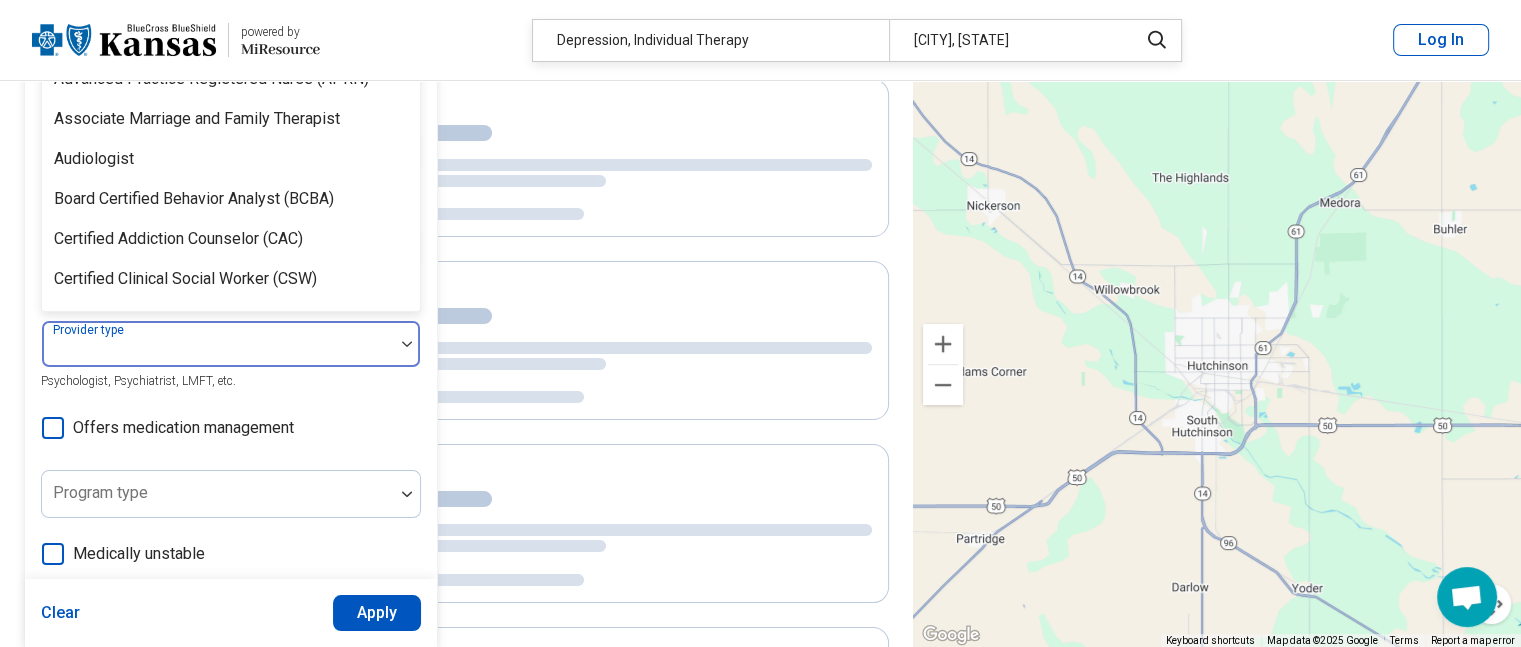 click at bounding box center (407, 344) 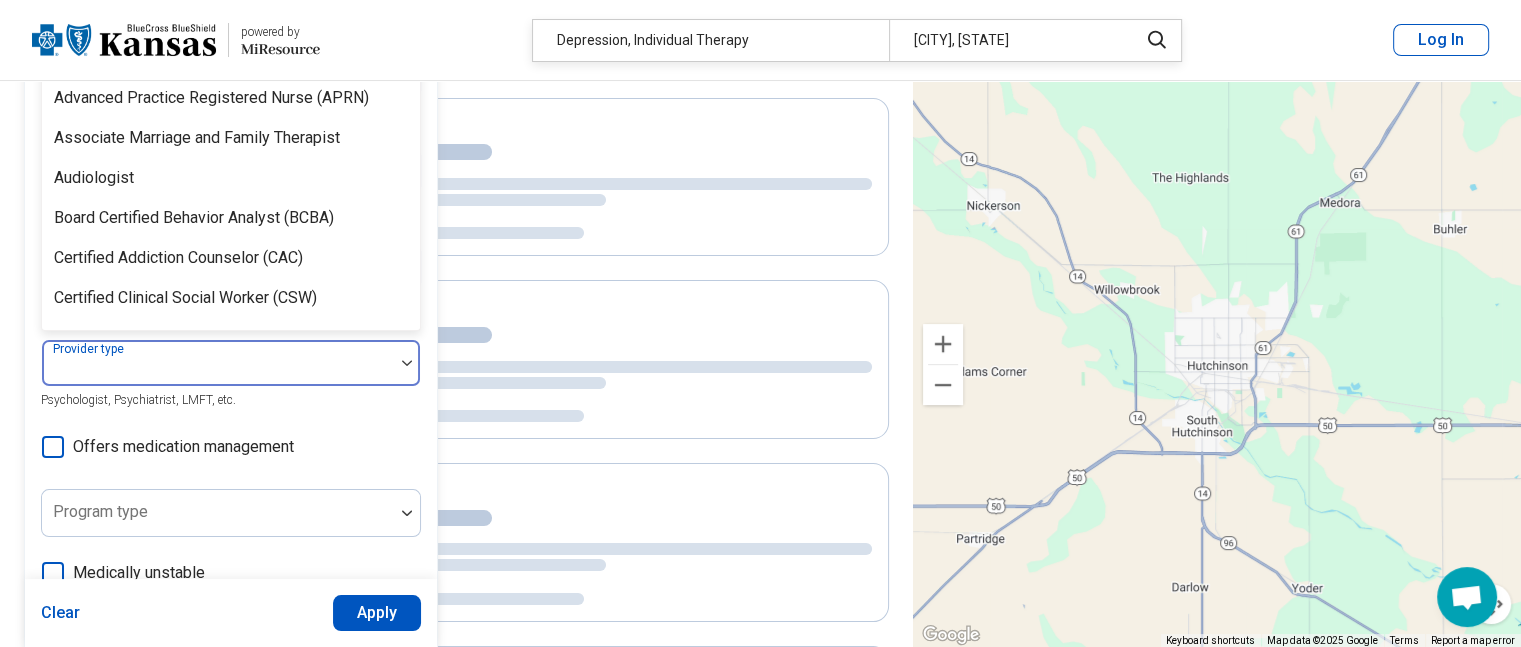 scroll, scrollTop: 170, scrollLeft: 0, axis: vertical 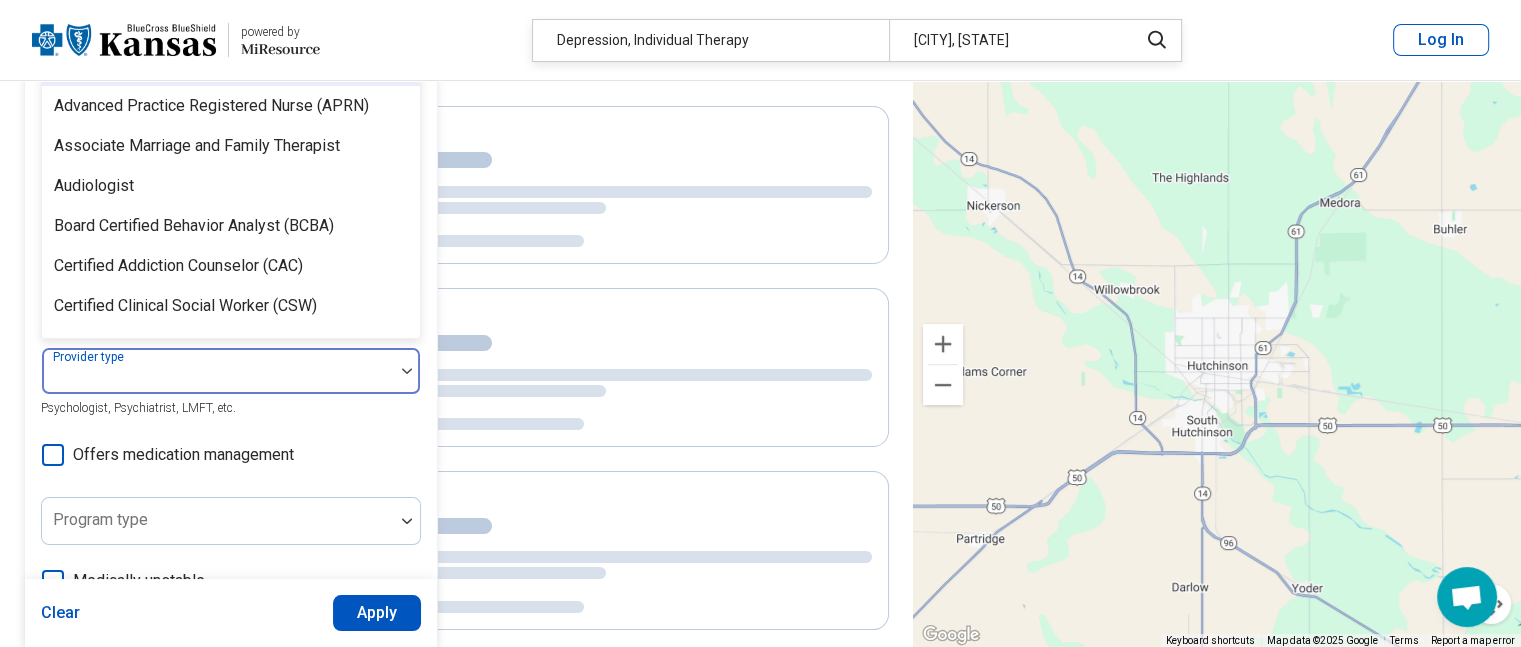 select on "***" 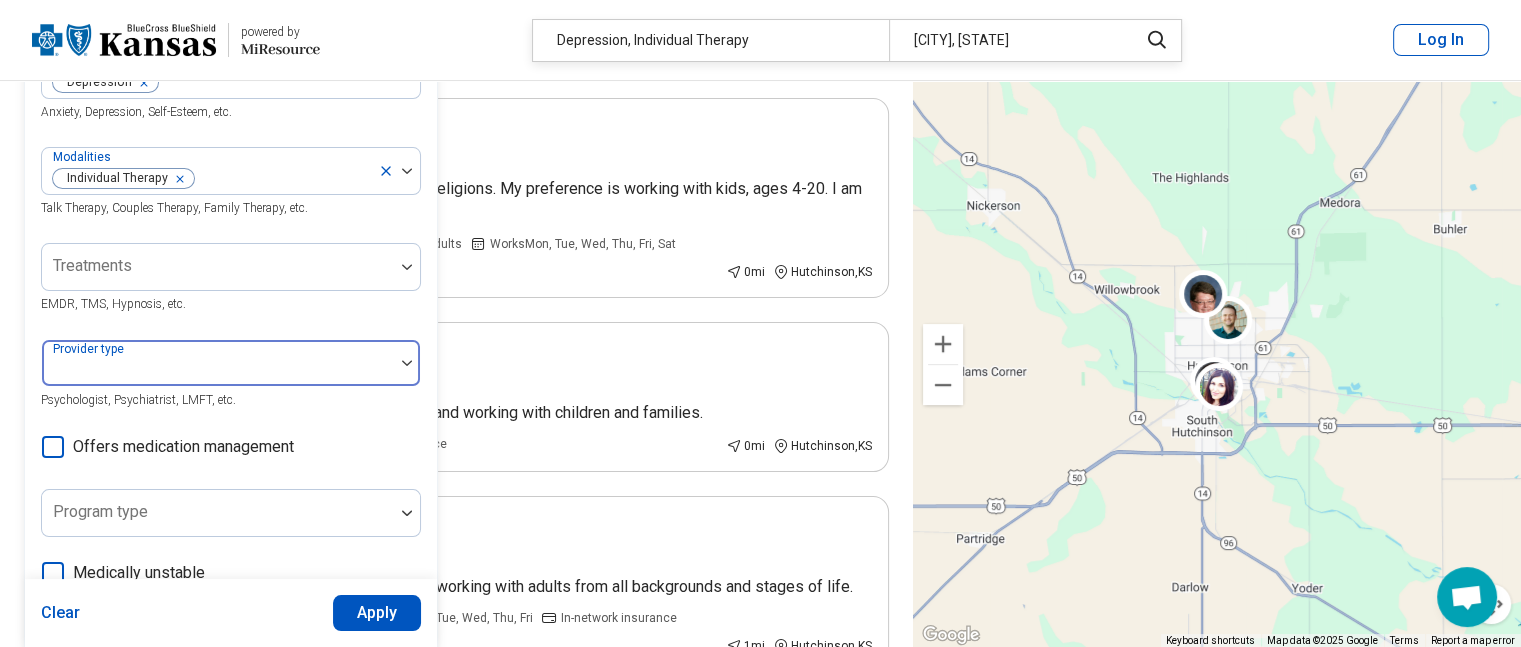 click at bounding box center [218, 371] 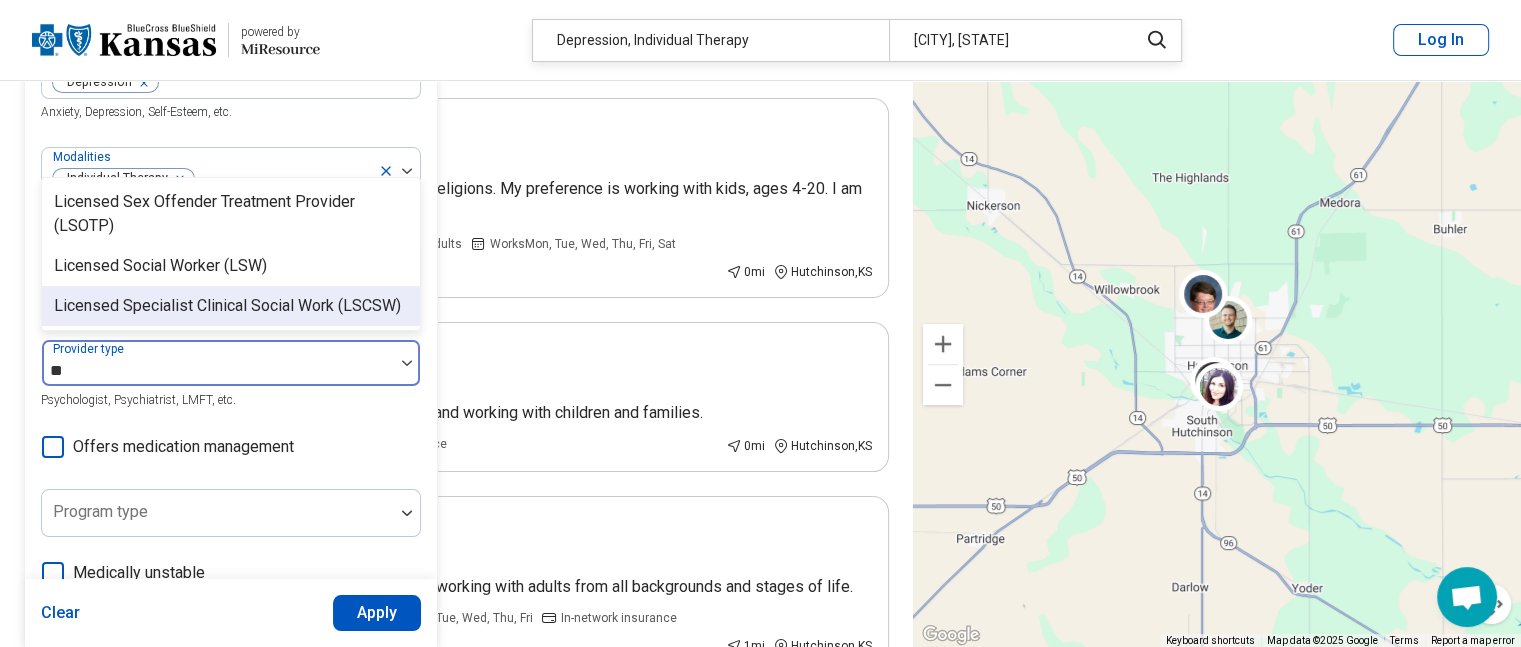 type on "*" 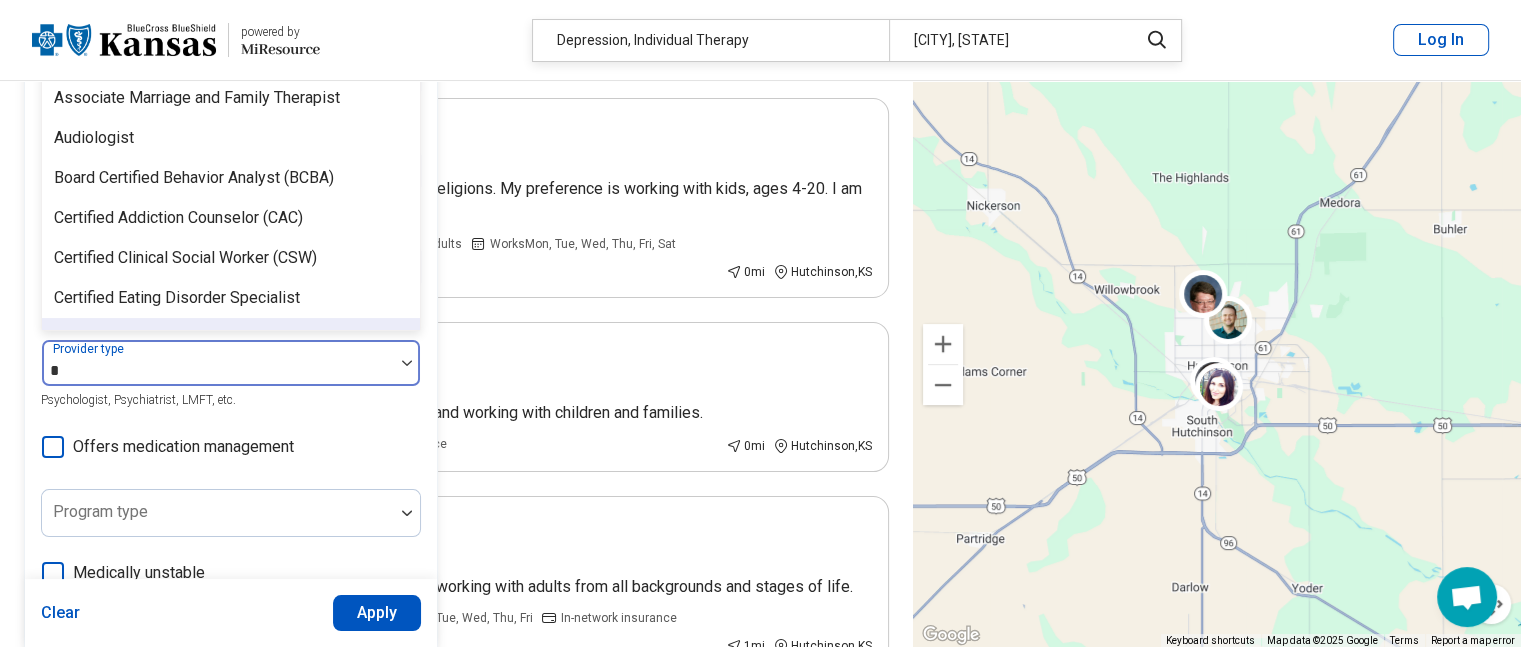 scroll, scrollTop: 0, scrollLeft: 0, axis: both 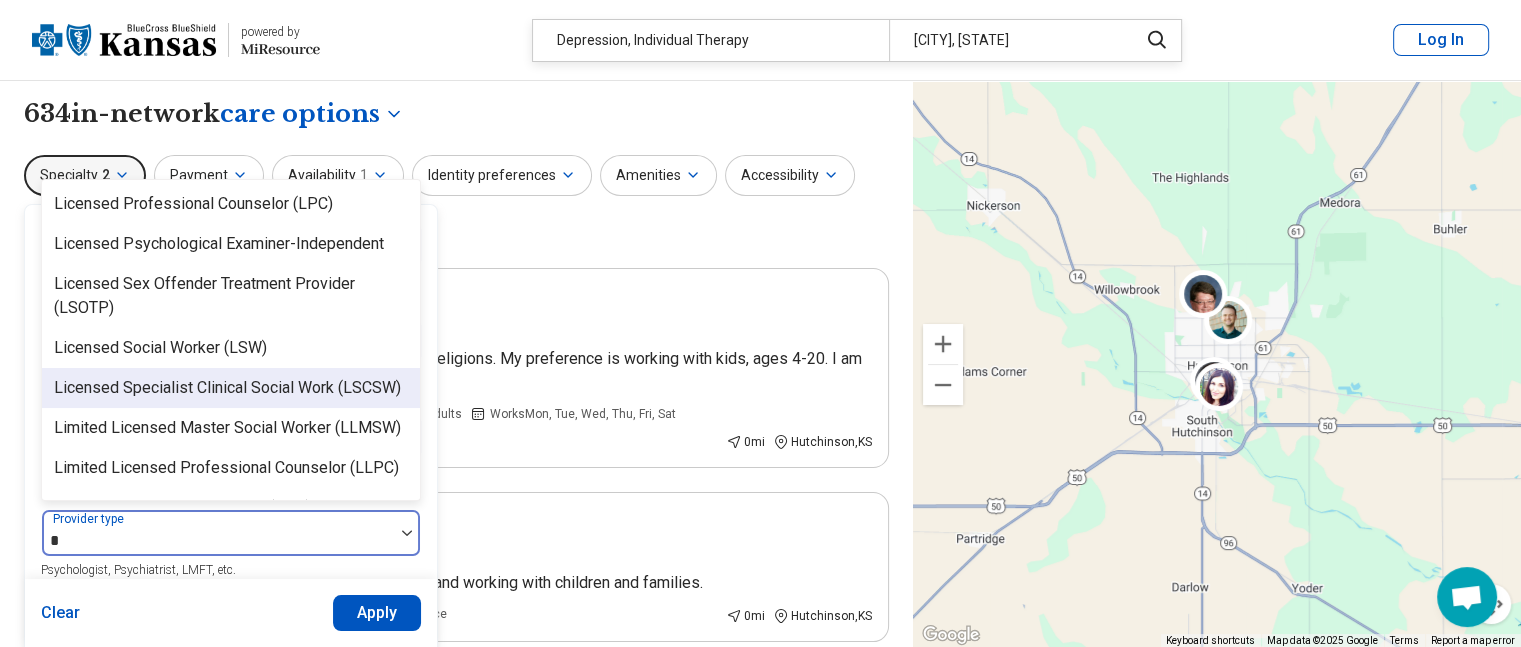 click on "Licensed Specialist Clinical Social Work (LSCSW)" at bounding box center (227, 388) 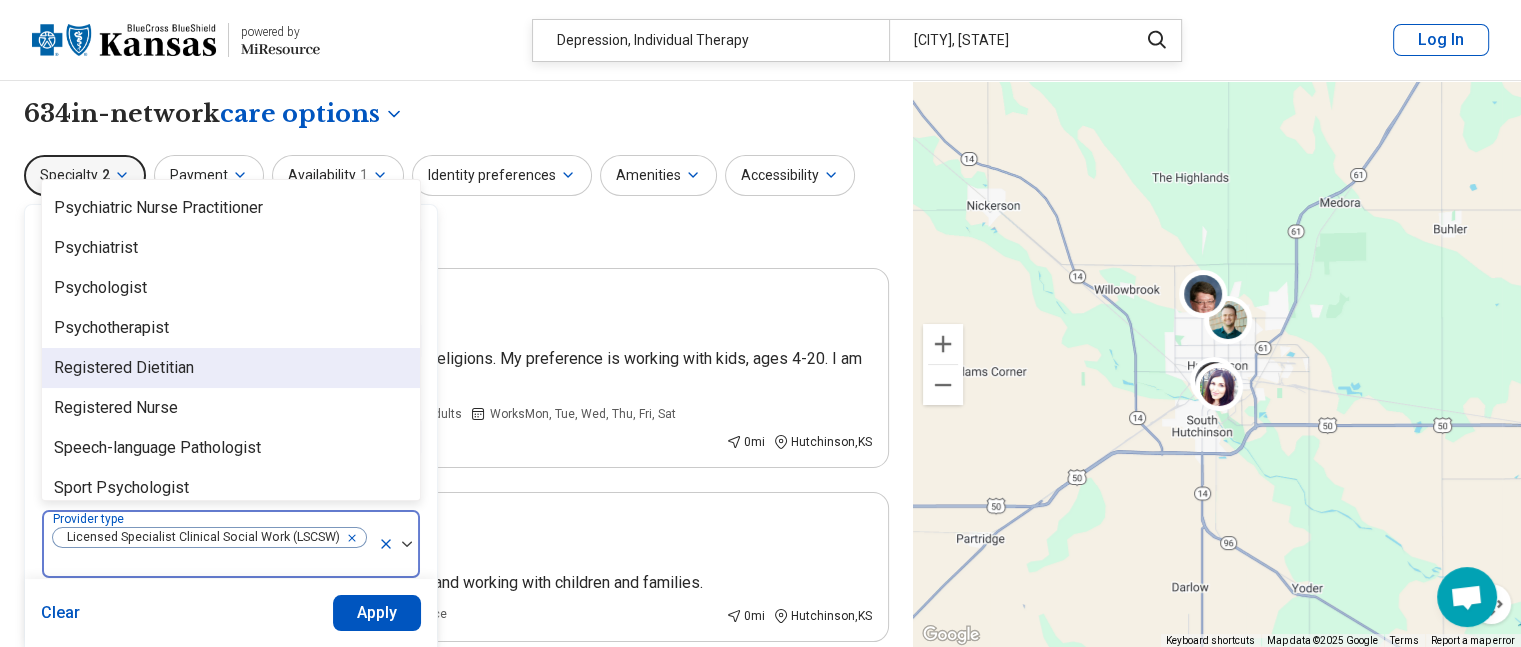 scroll, scrollTop: 2512, scrollLeft: 0, axis: vertical 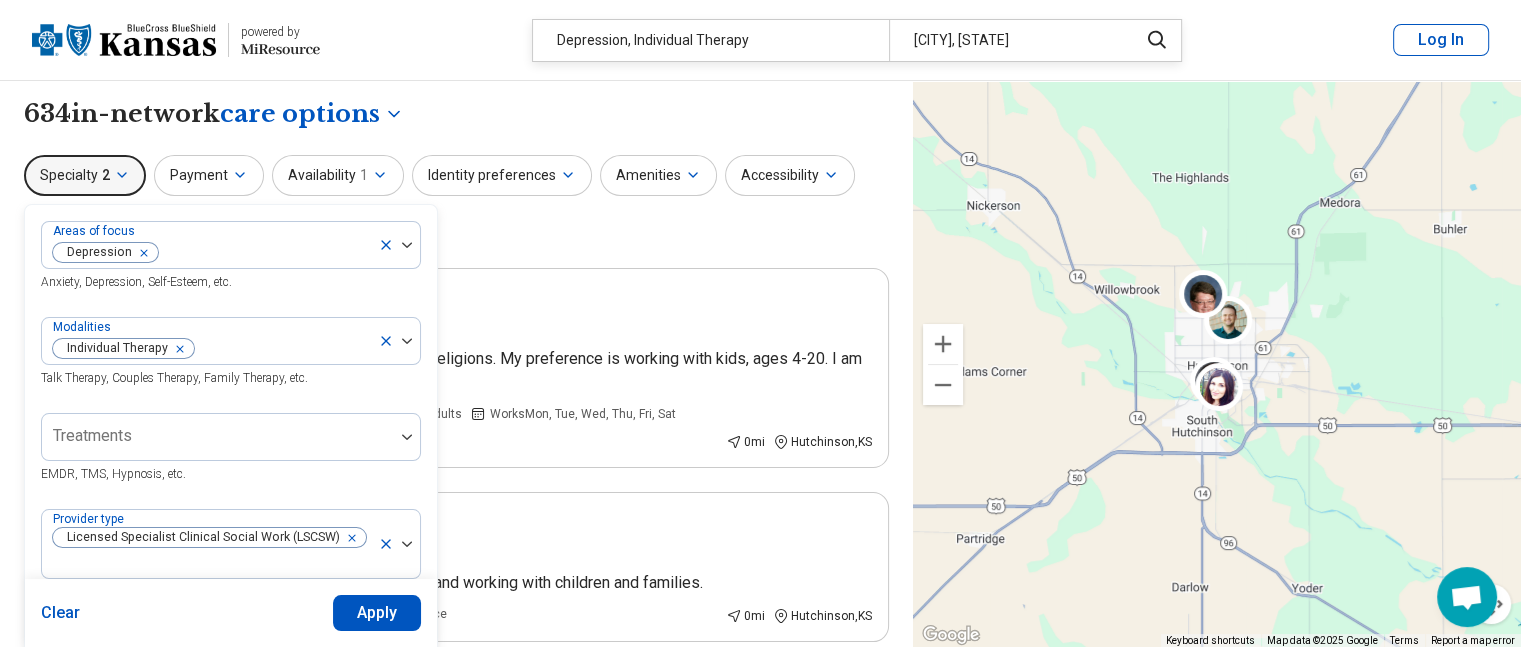 click on "Apply" at bounding box center [377, 613] 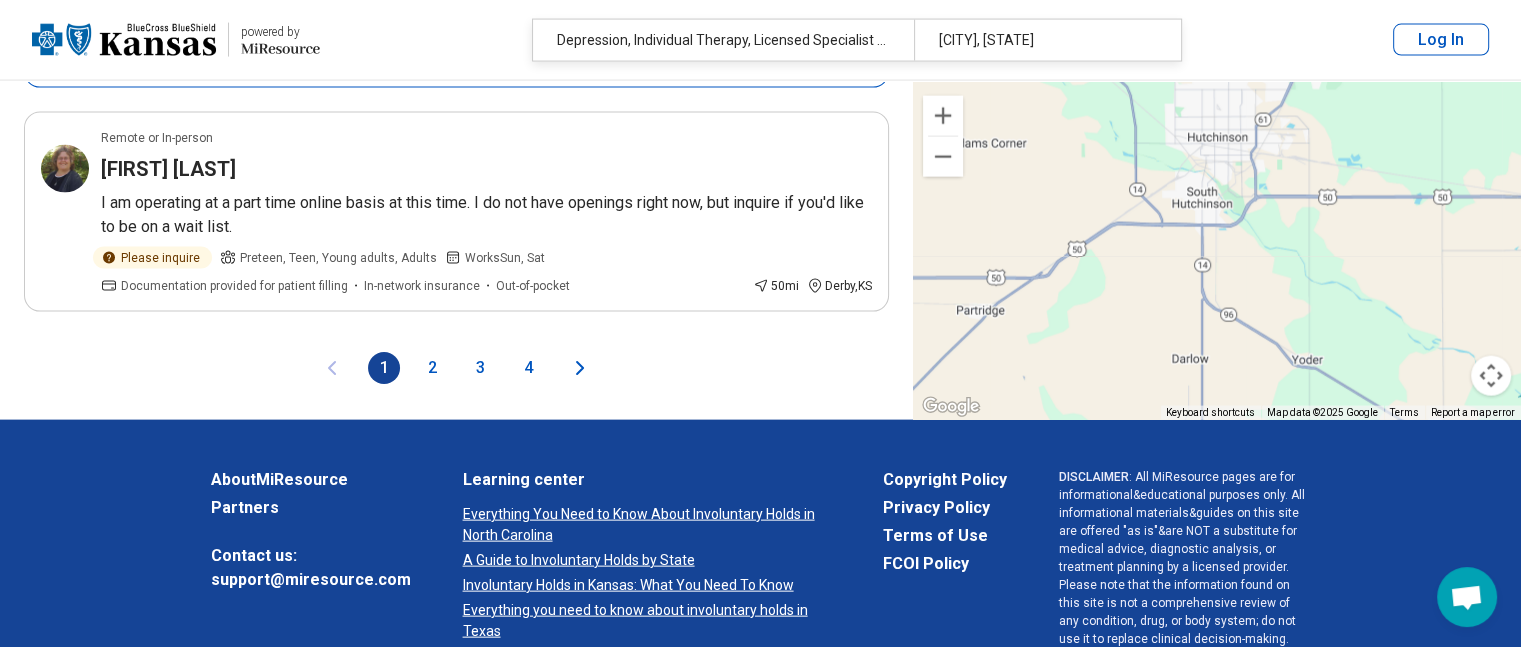 scroll, scrollTop: 4300, scrollLeft: 0, axis: vertical 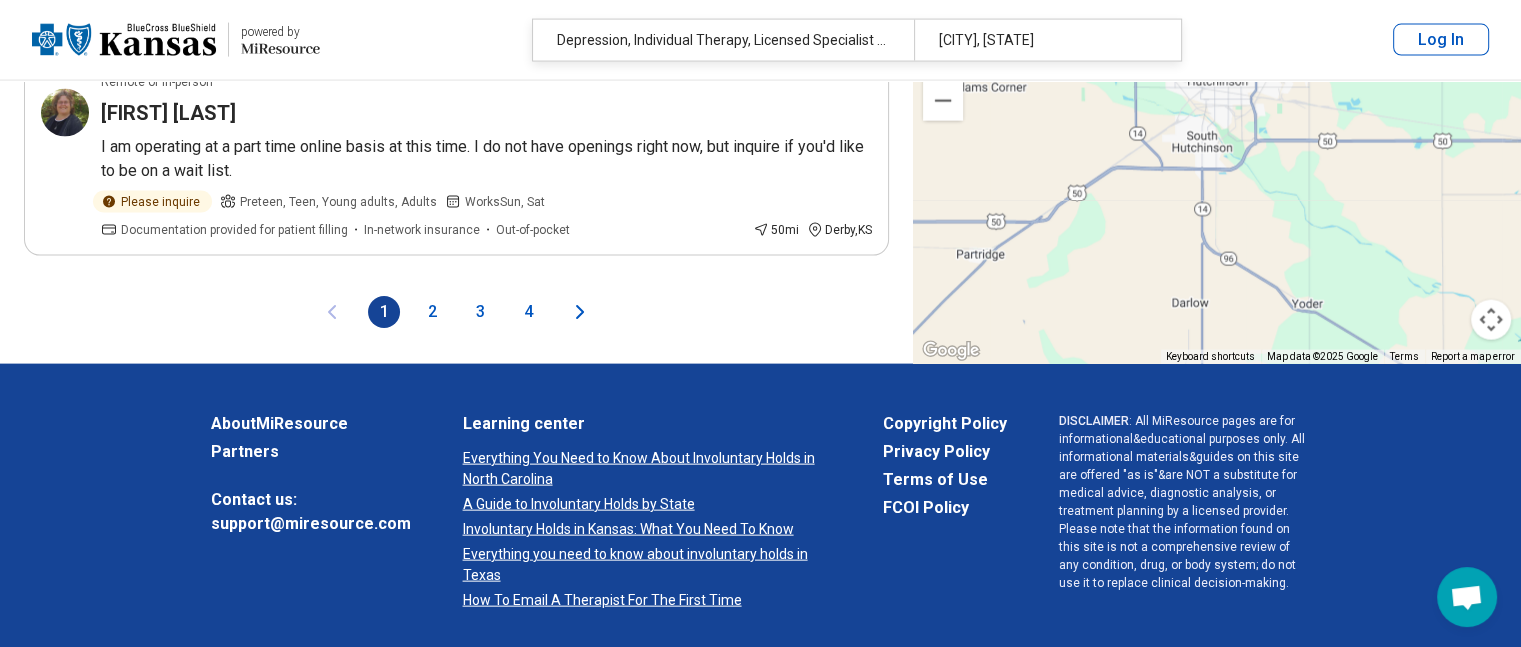 click on "2" at bounding box center [432, 312] 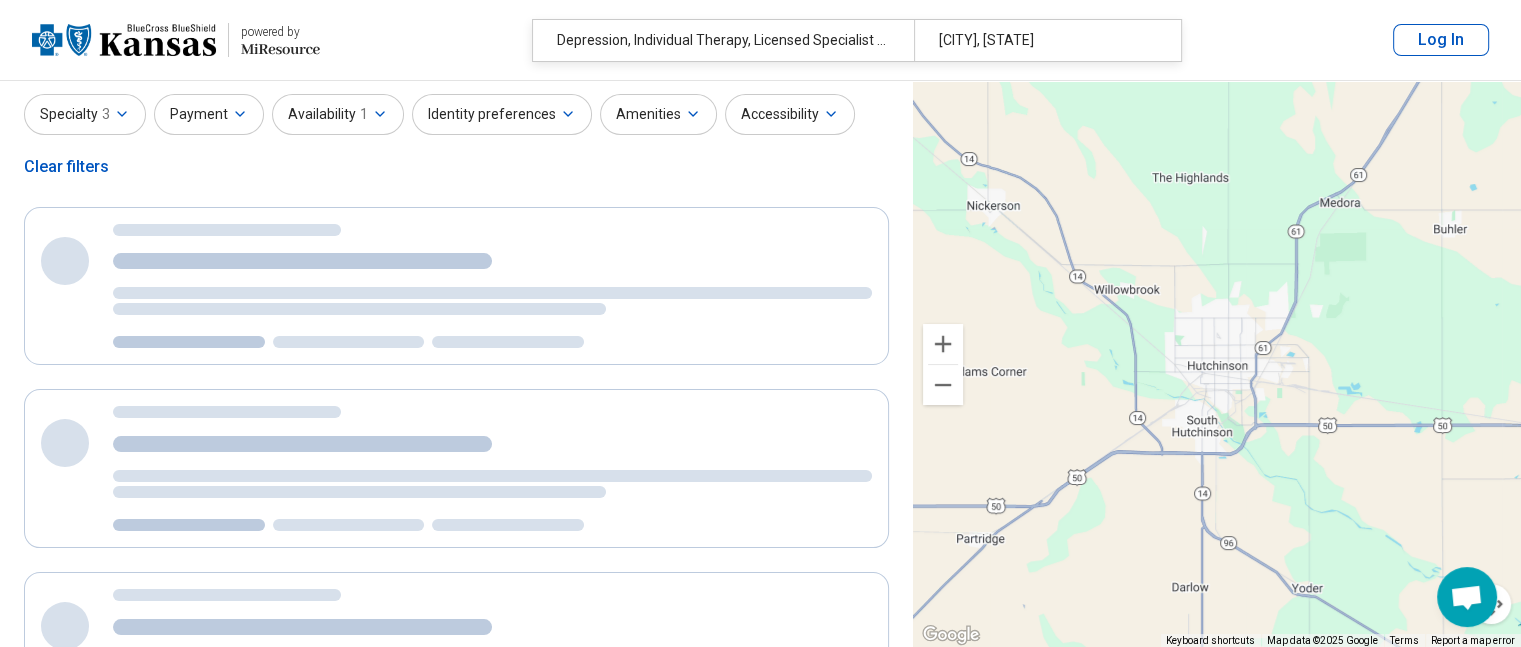 scroll, scrollTop: 0, scrollLeft: 0, axis: both 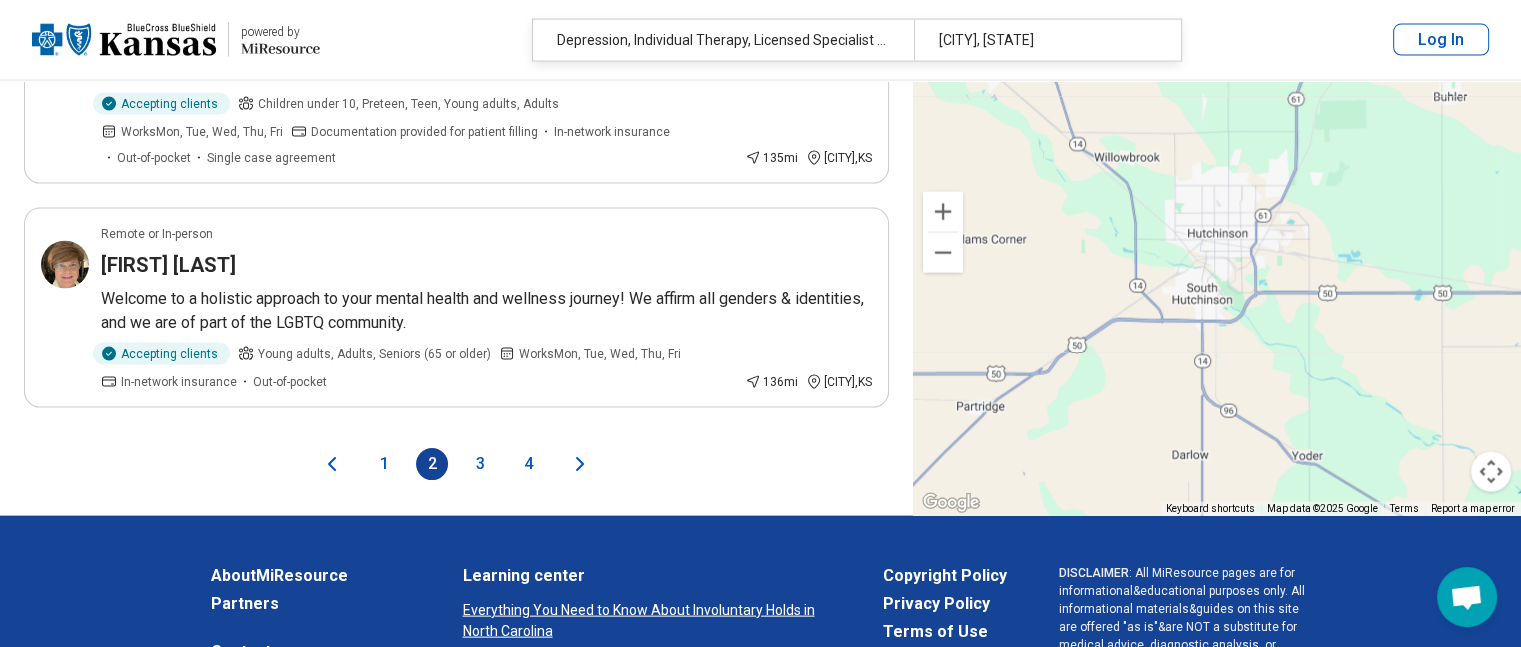 click on "3" at bounding box center [480, 464] 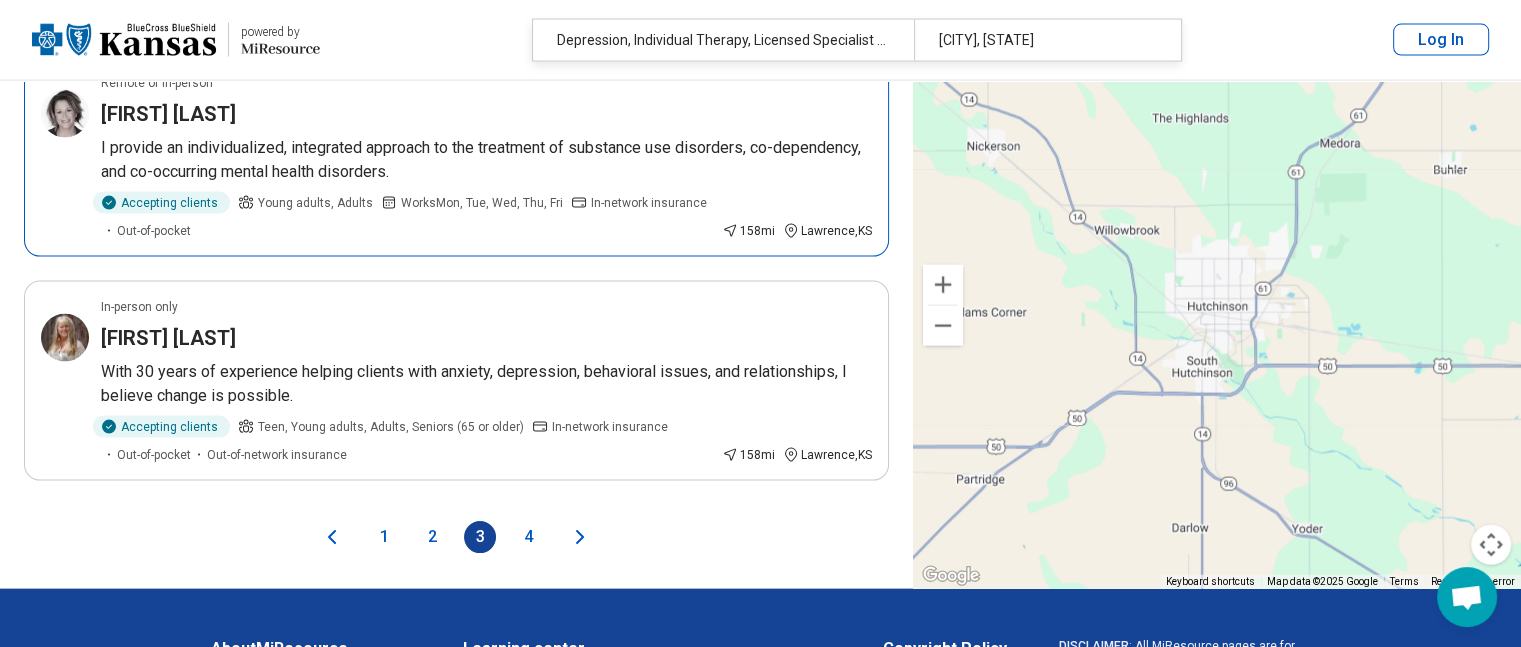 scroll, scrollTop: 4300, scrollLeft: 0, axis: vertical 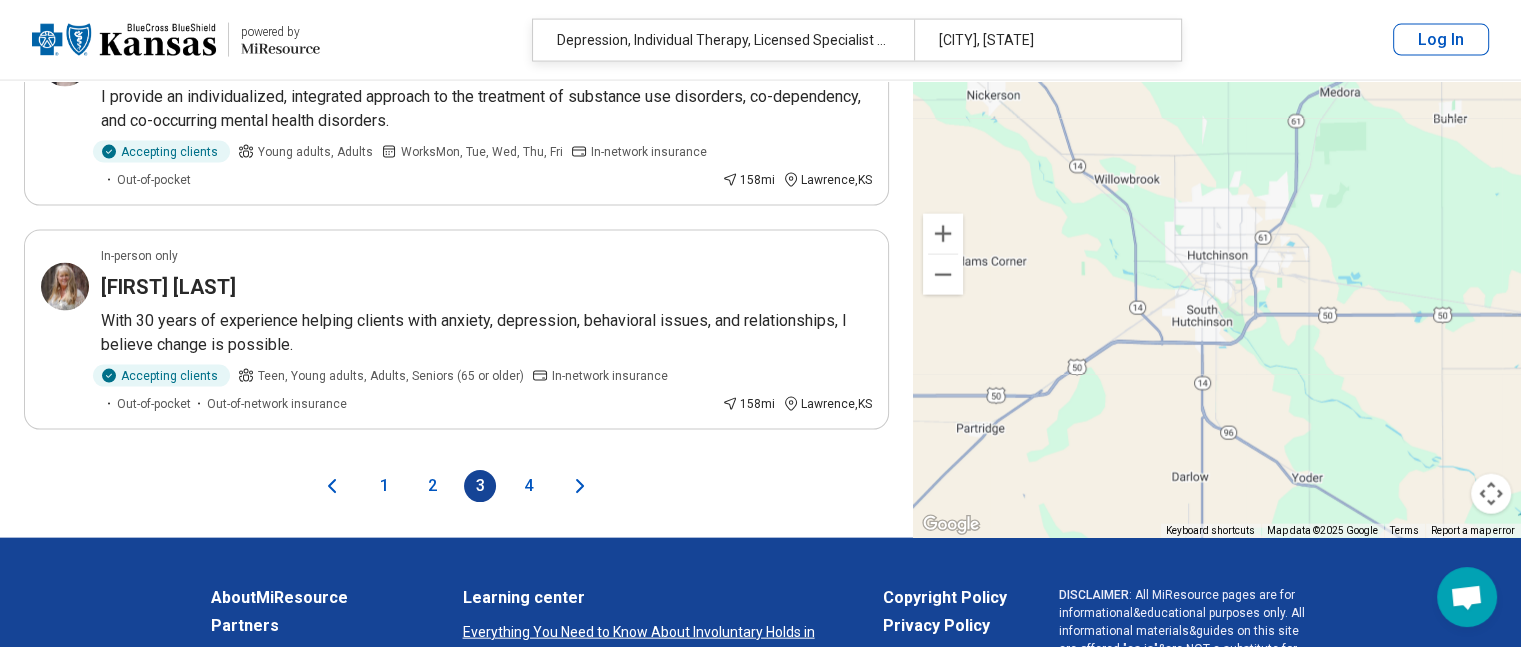 click on "4" at bounding box center (528, 486) 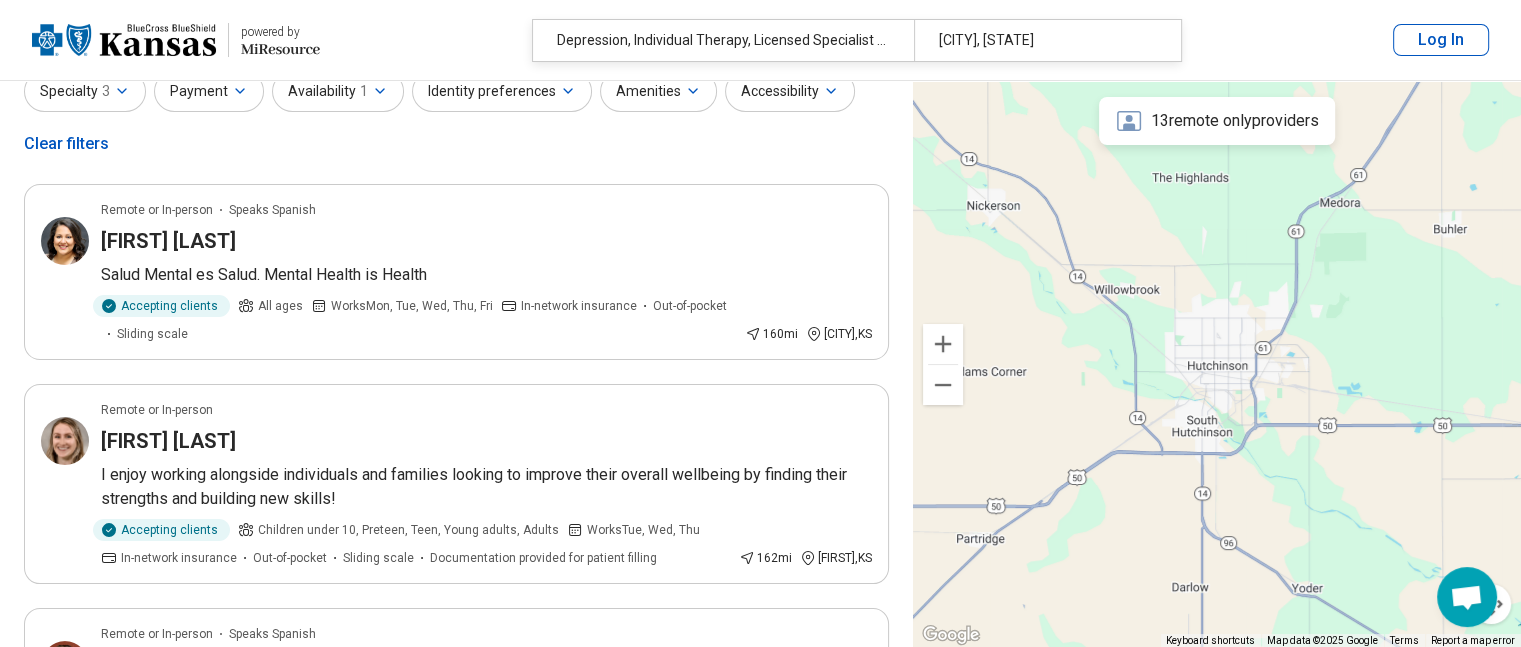 scroll, scrollTop: 0, scrollLeft: 0, axis: both 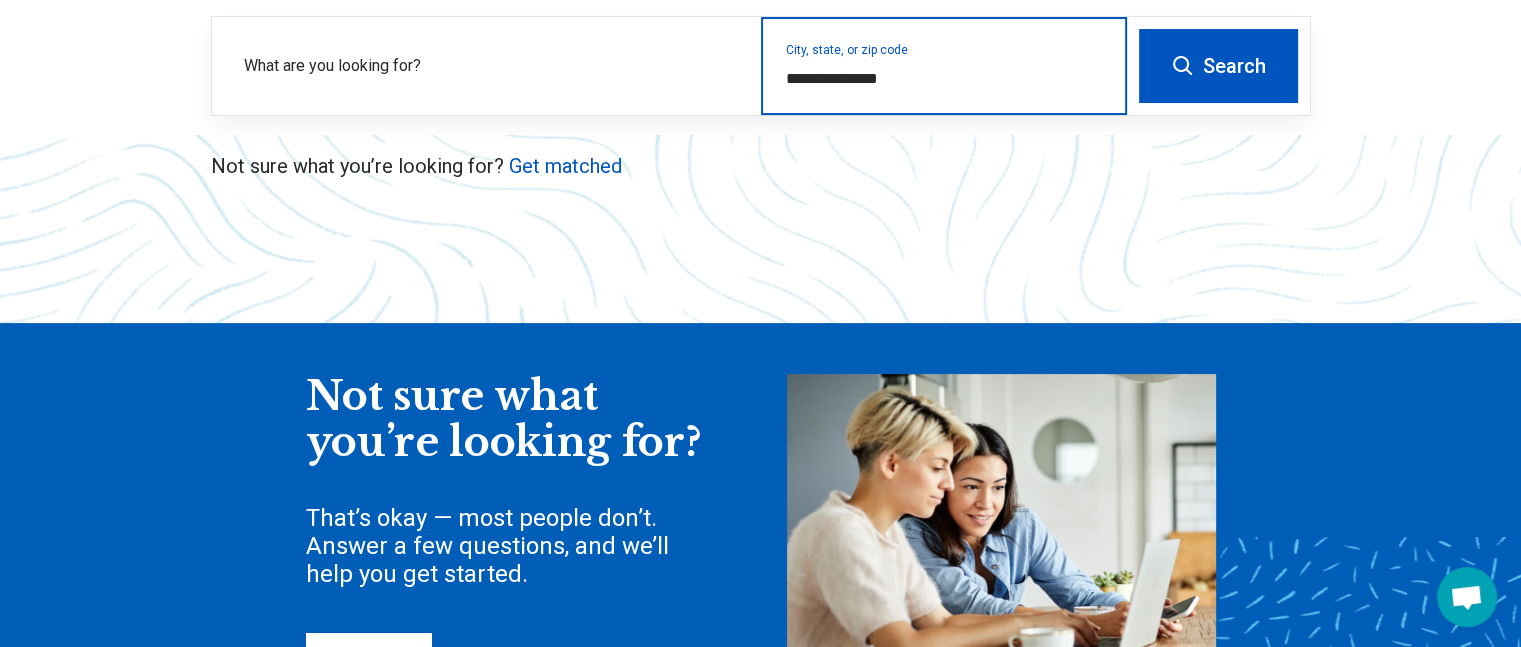 click on "**********" at bounding box center [944, 79] 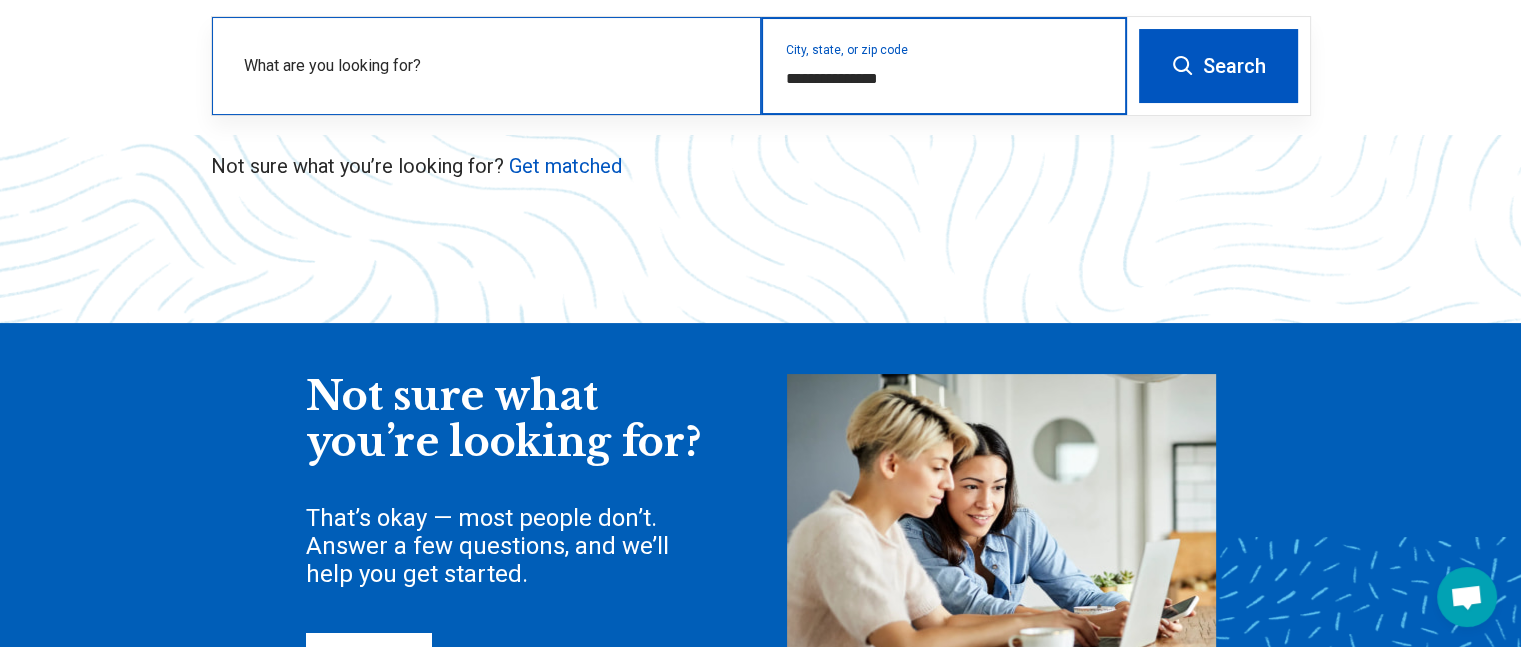 drag, startPoint x: 903, startPoint y: 75, endPoint x: 663, endPoint y: 155, distance: 252.98221 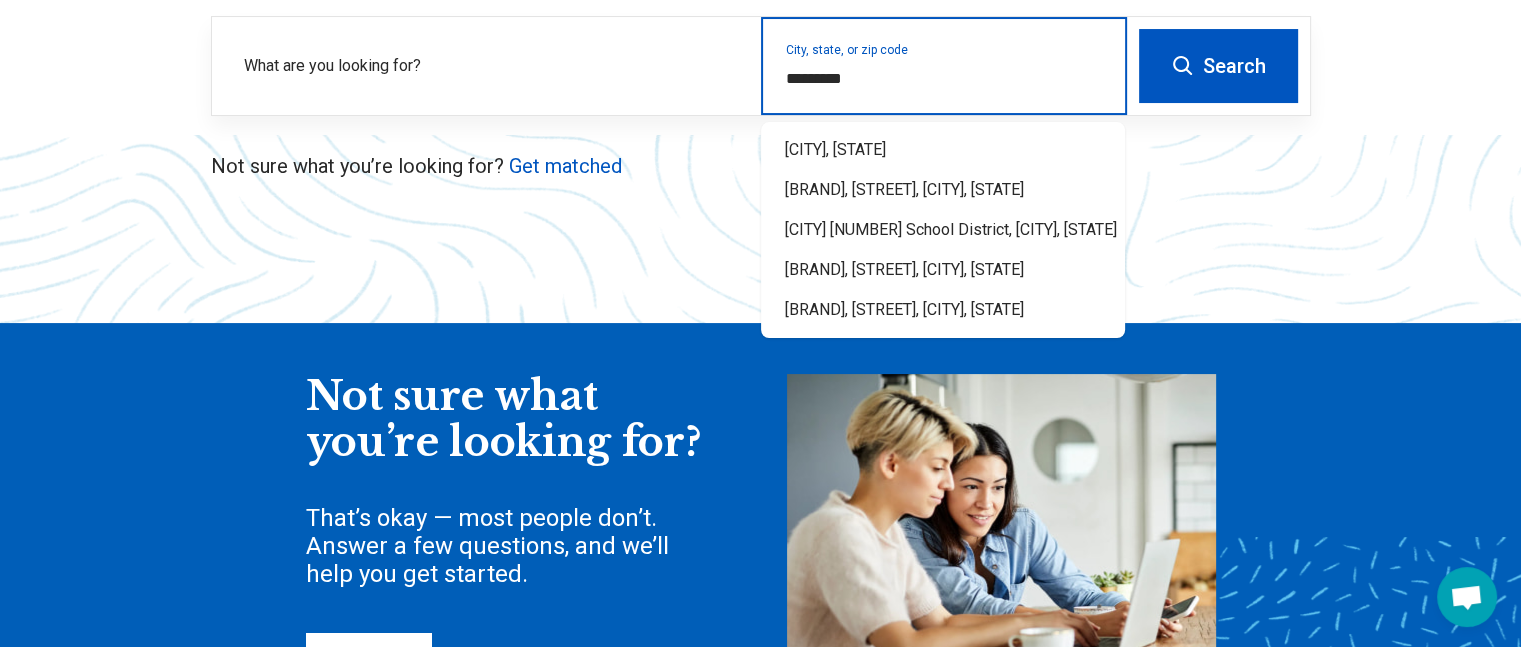 type on "**********" 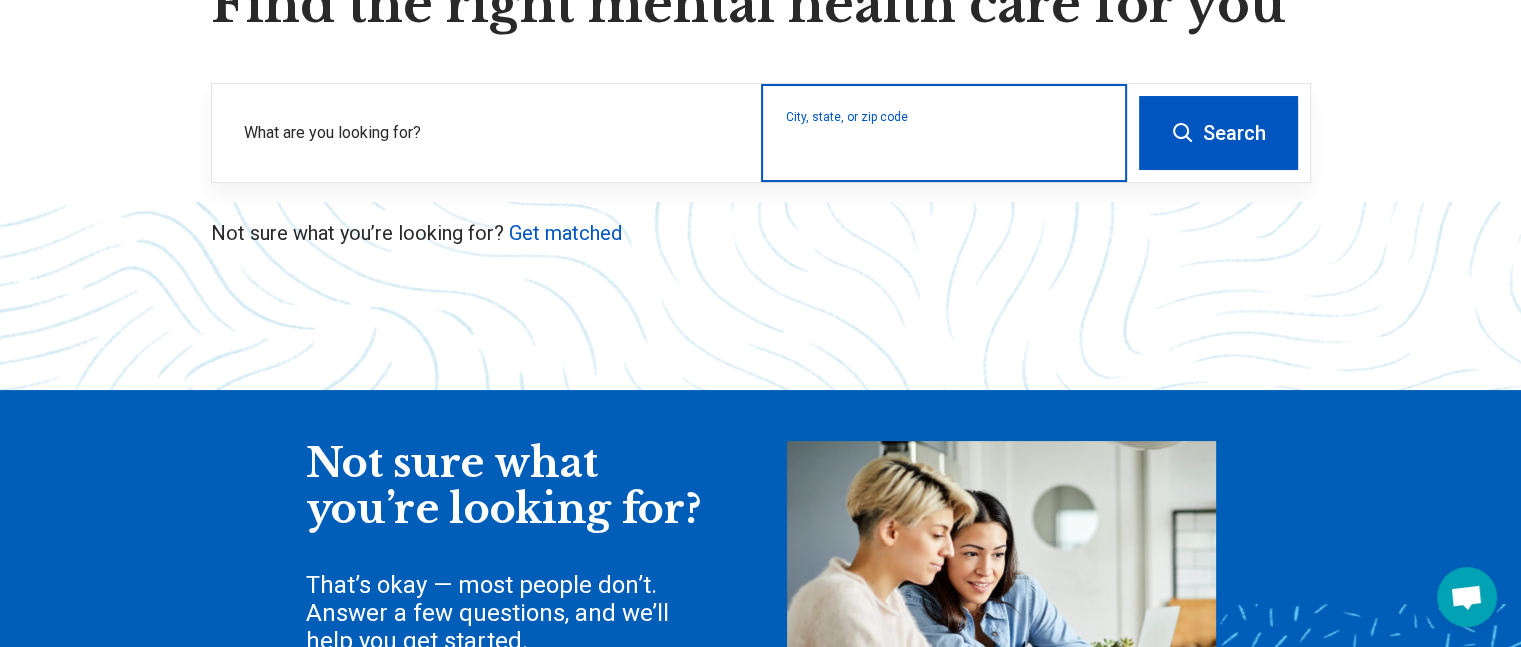 scroll, scrollTop: 200, scrollLeft: 0, axis: vertical 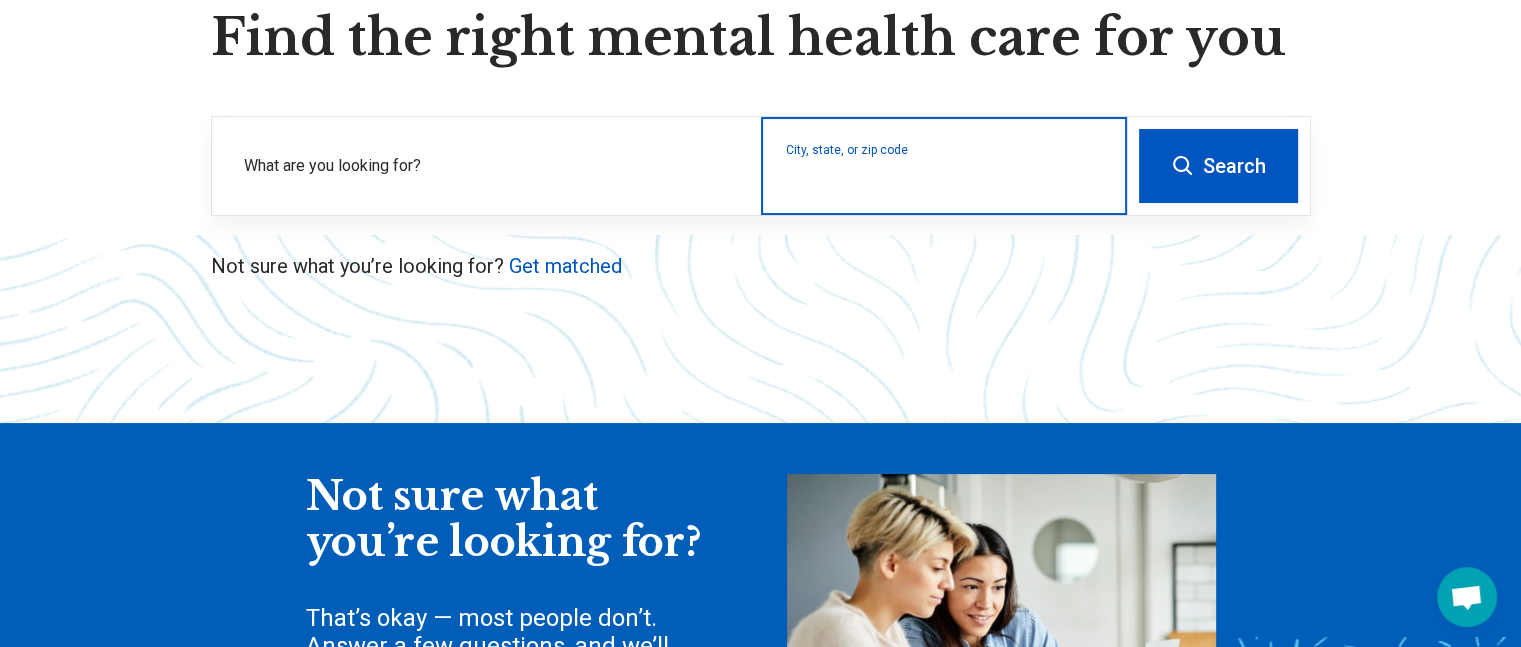 click on "City, state, or zip code" at bounding box center [944, 179] 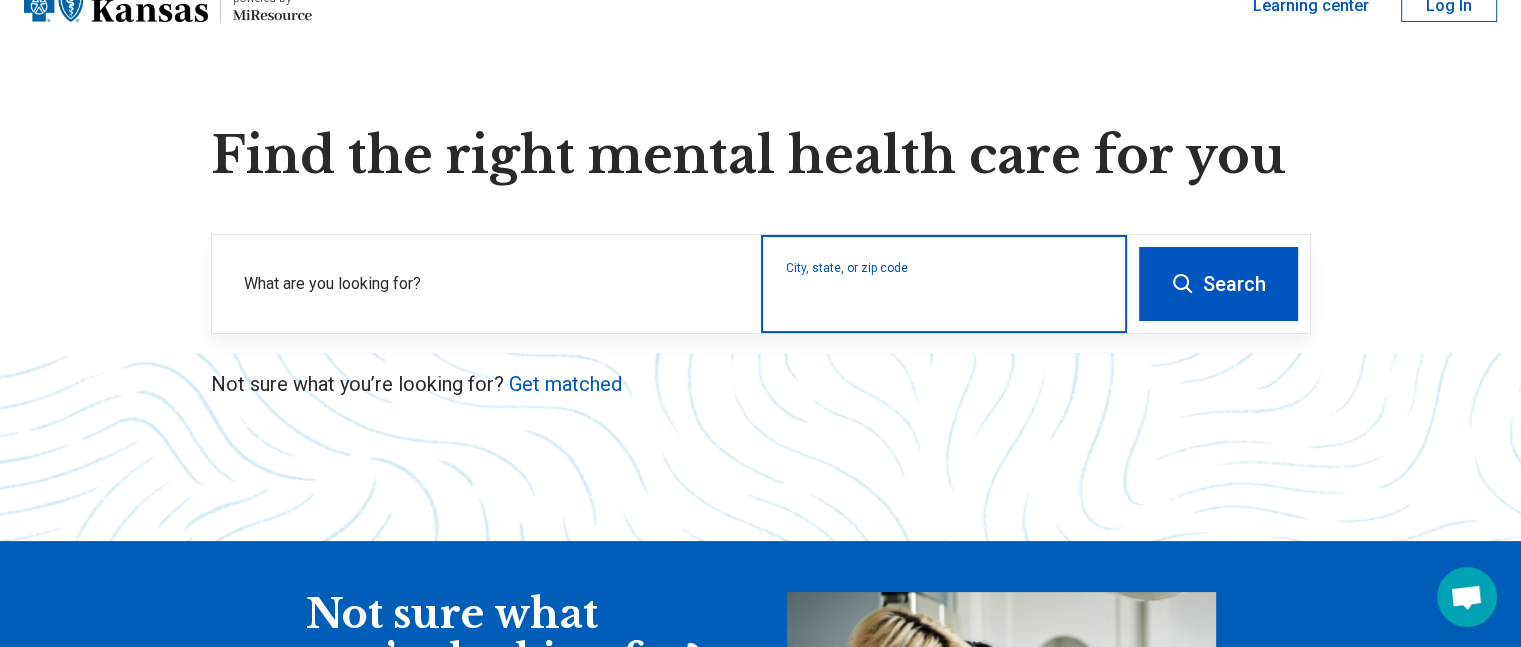 scroll, scrollTop: 0, scrollLeft: 0, axis: both 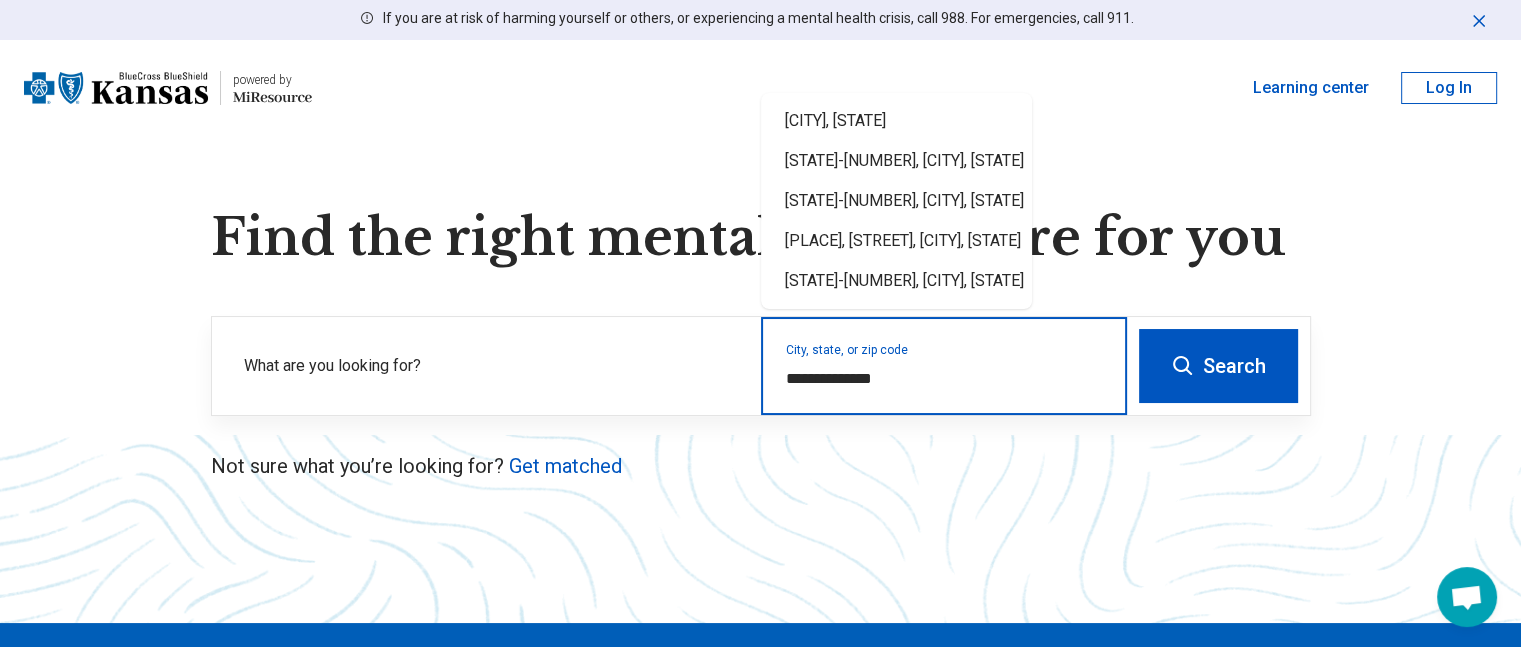 type on "**********" 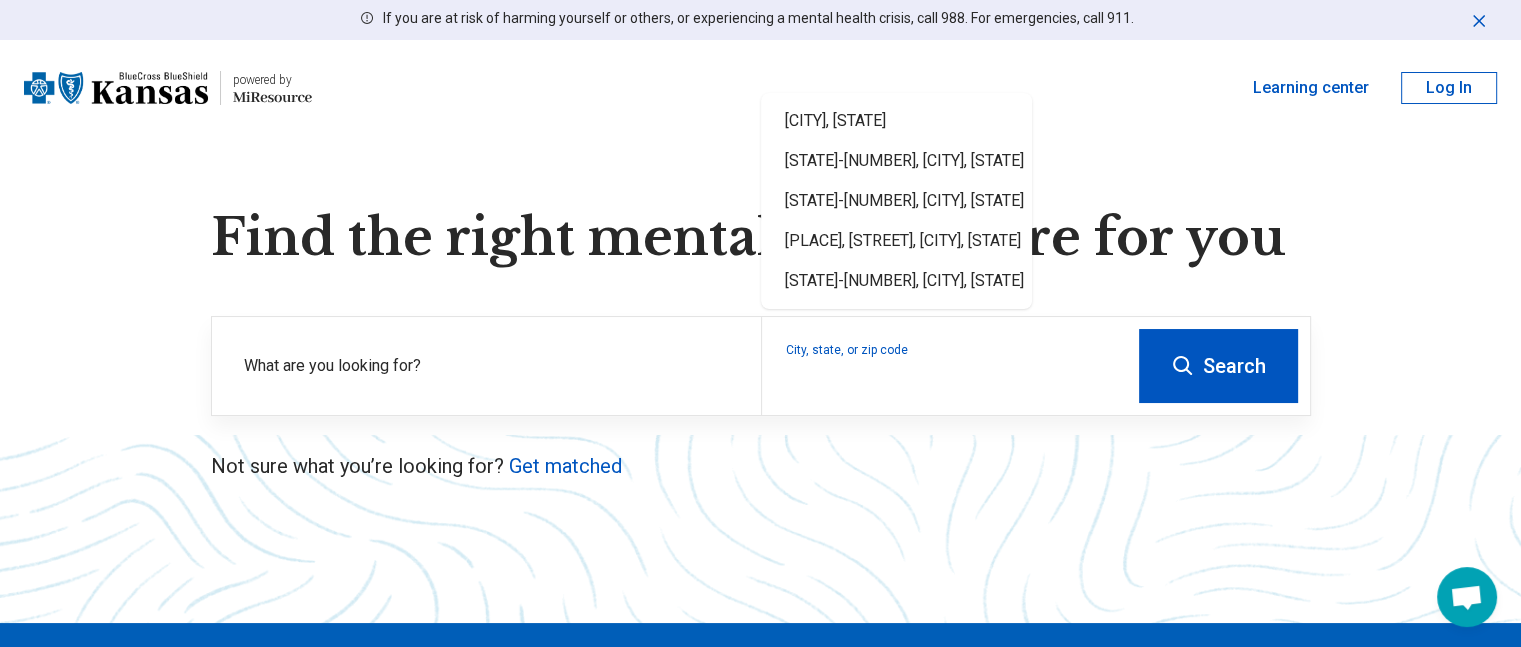 click on "Search" at bounding box center (1218, 366) 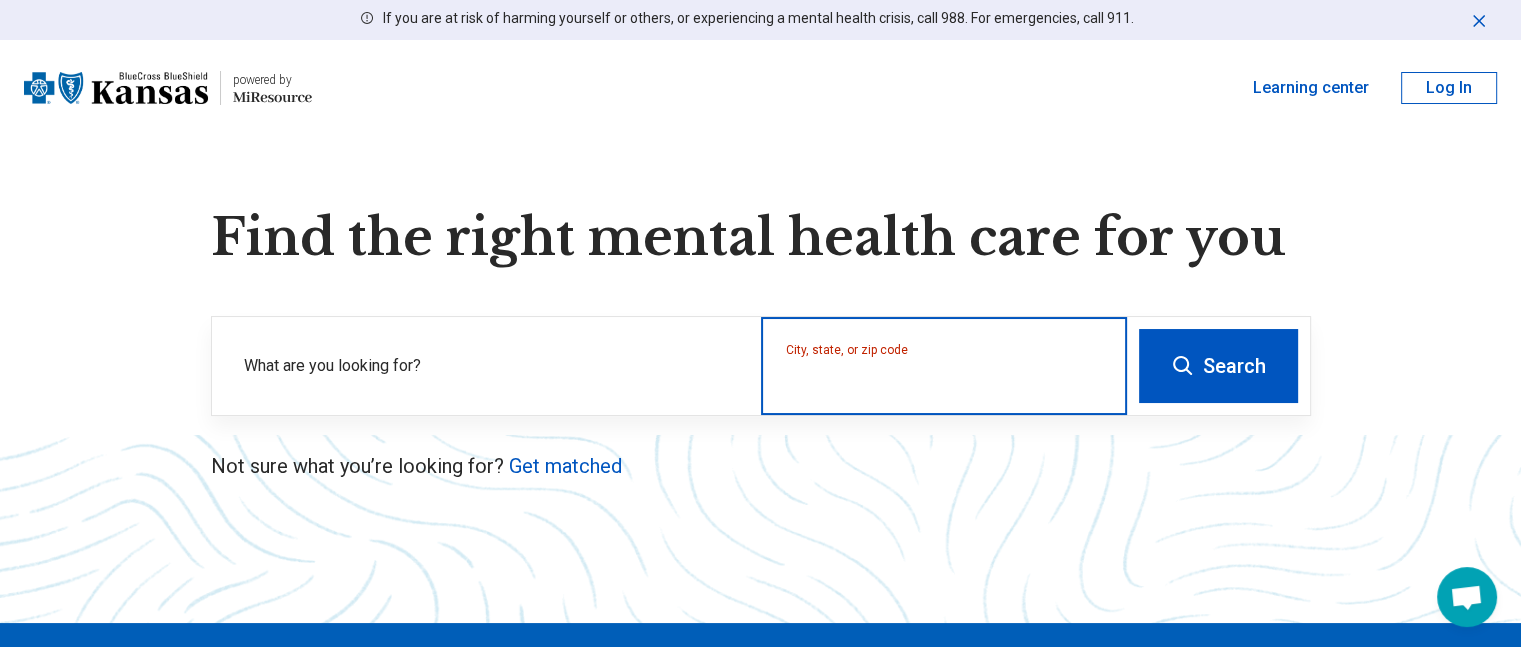 click on "City, state, or zip code" at bounding box center [944, 379] 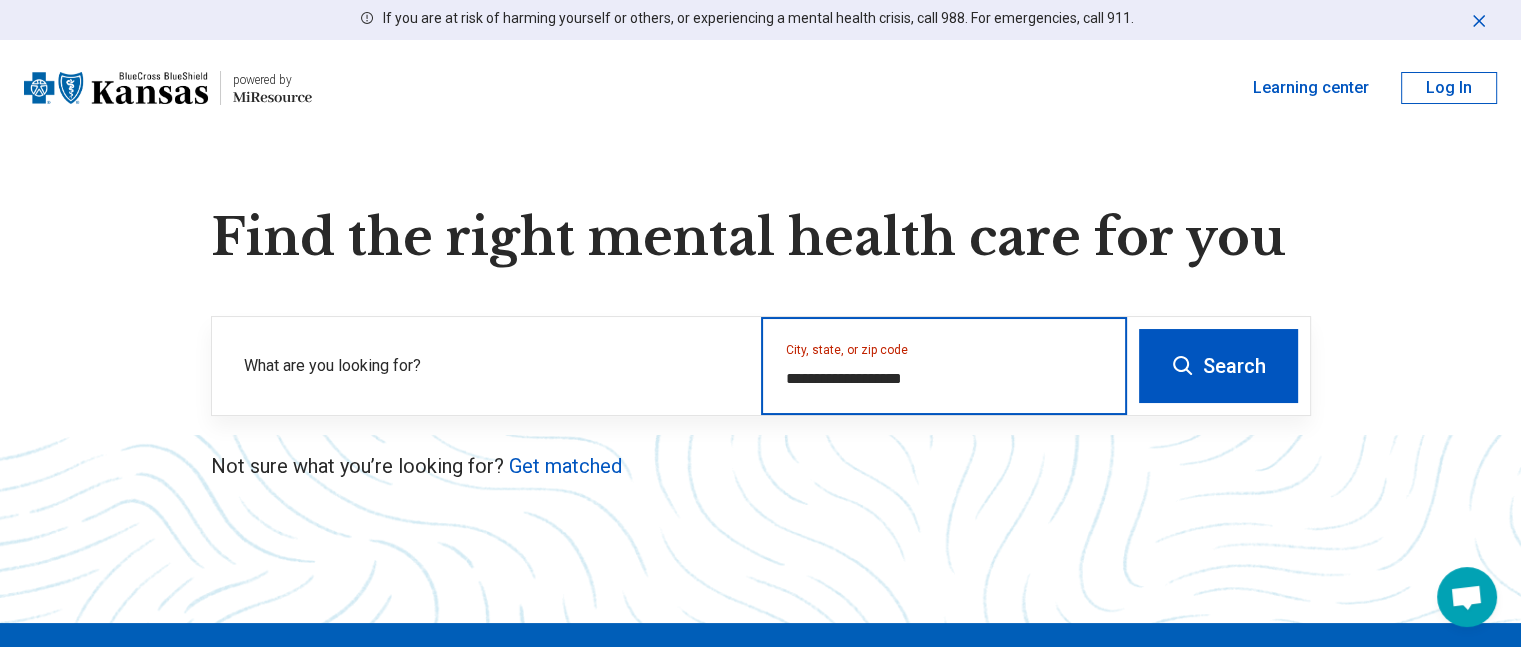 type on "**********" 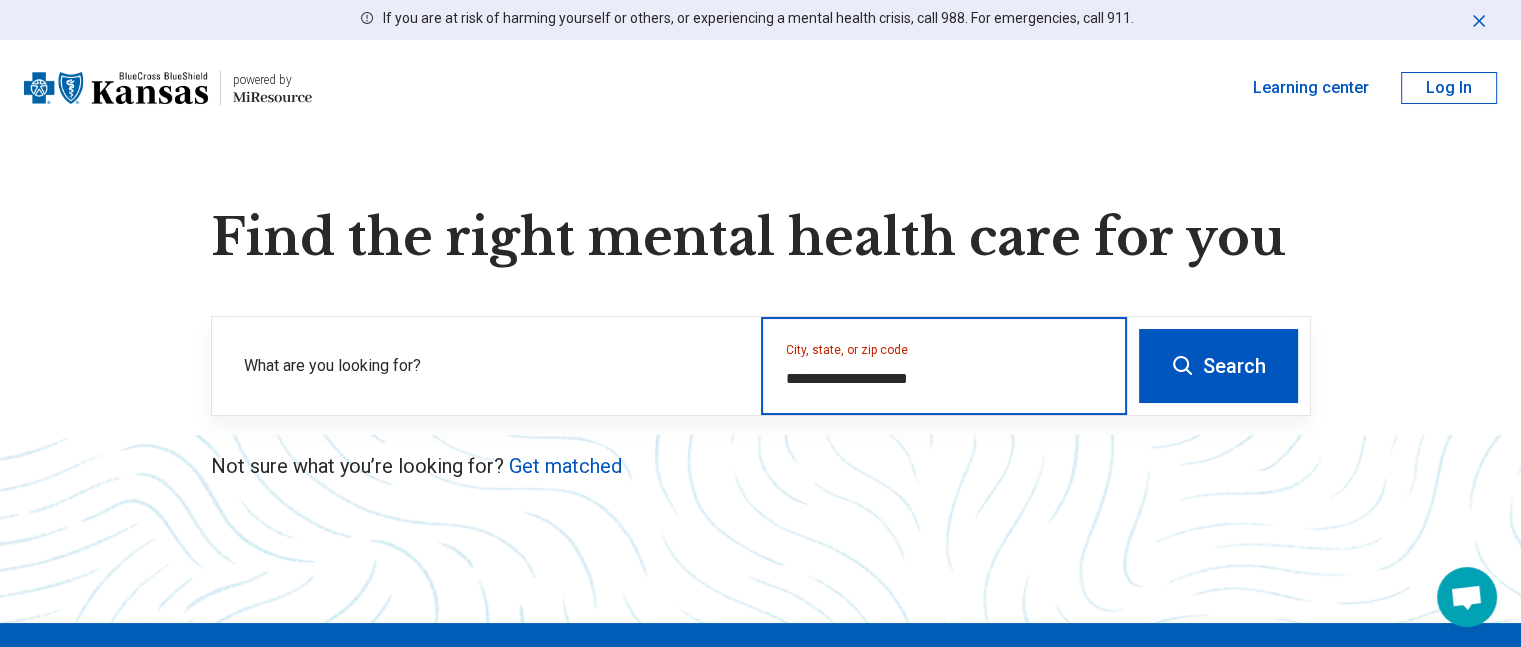 click on "Search" at bounding box center [1218, 366] 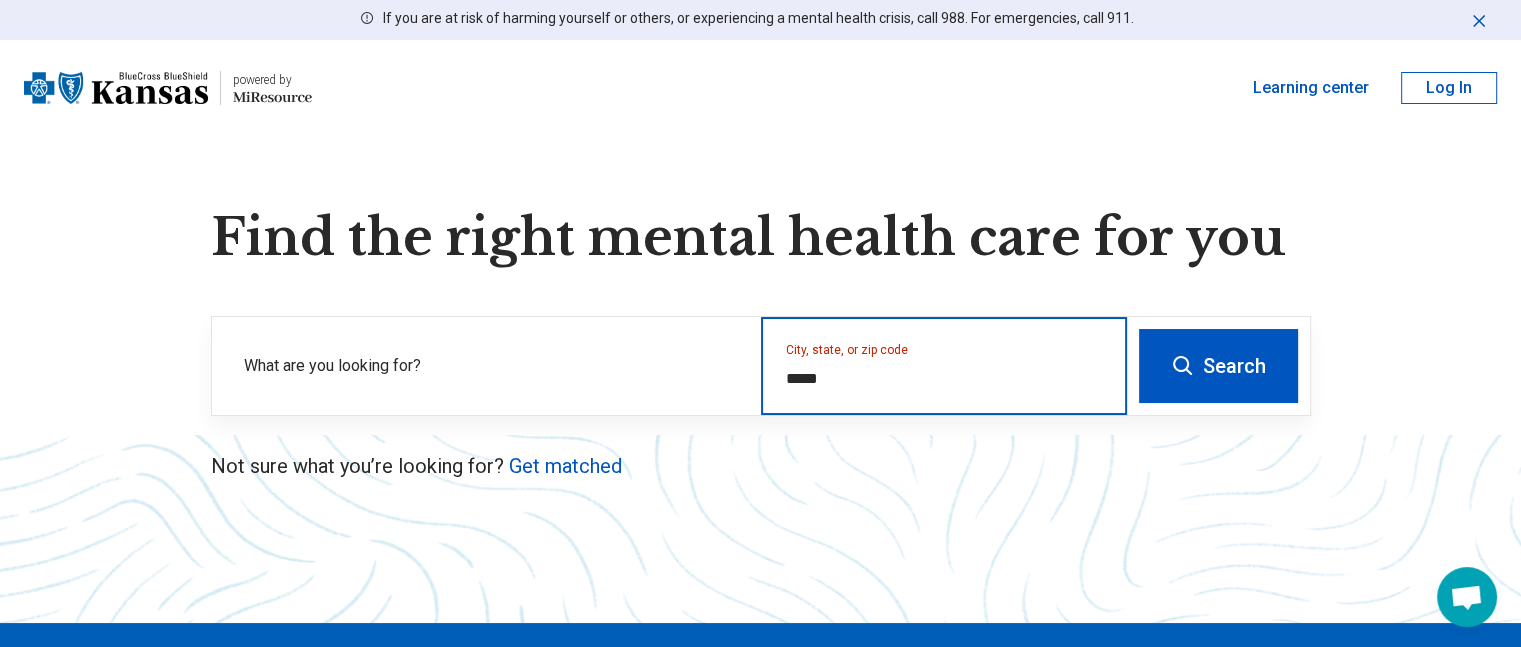 type on "*****" 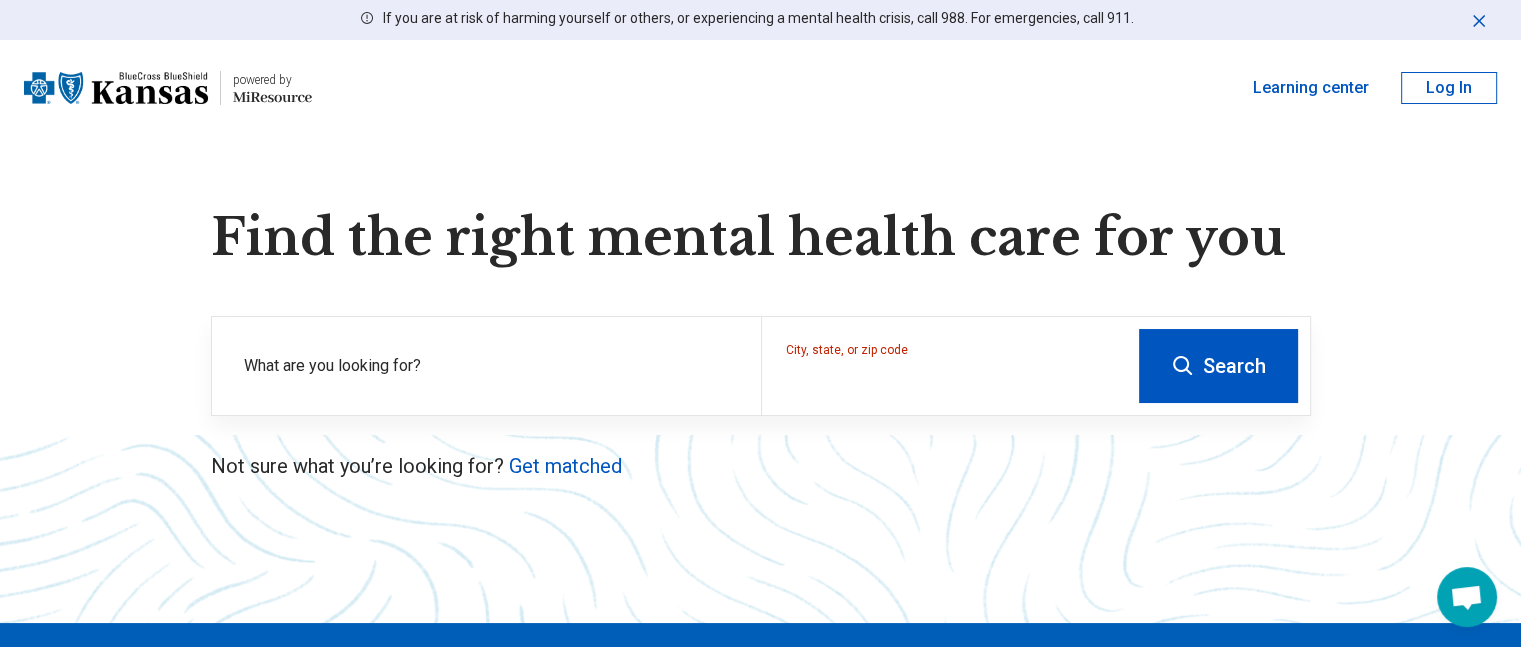 click on "Search" at bounding box center (1218, 366) 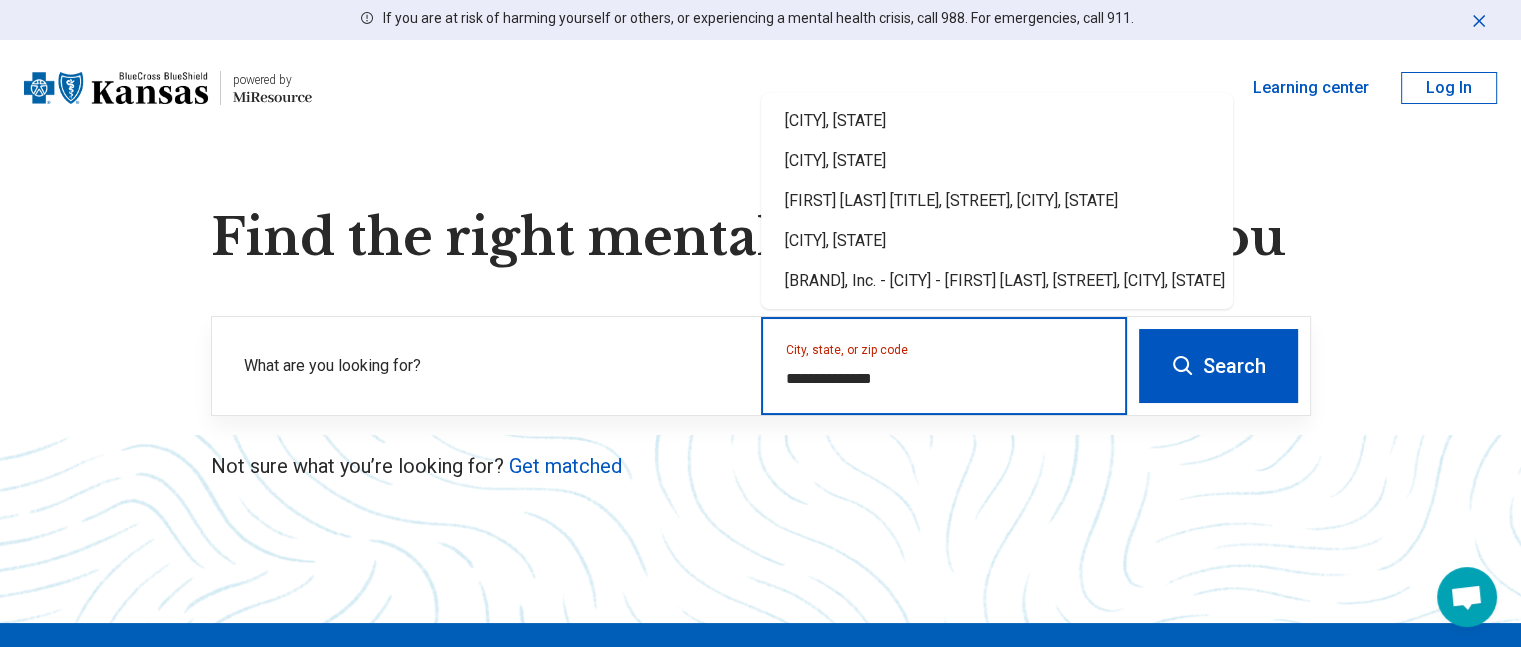 type on "**********" 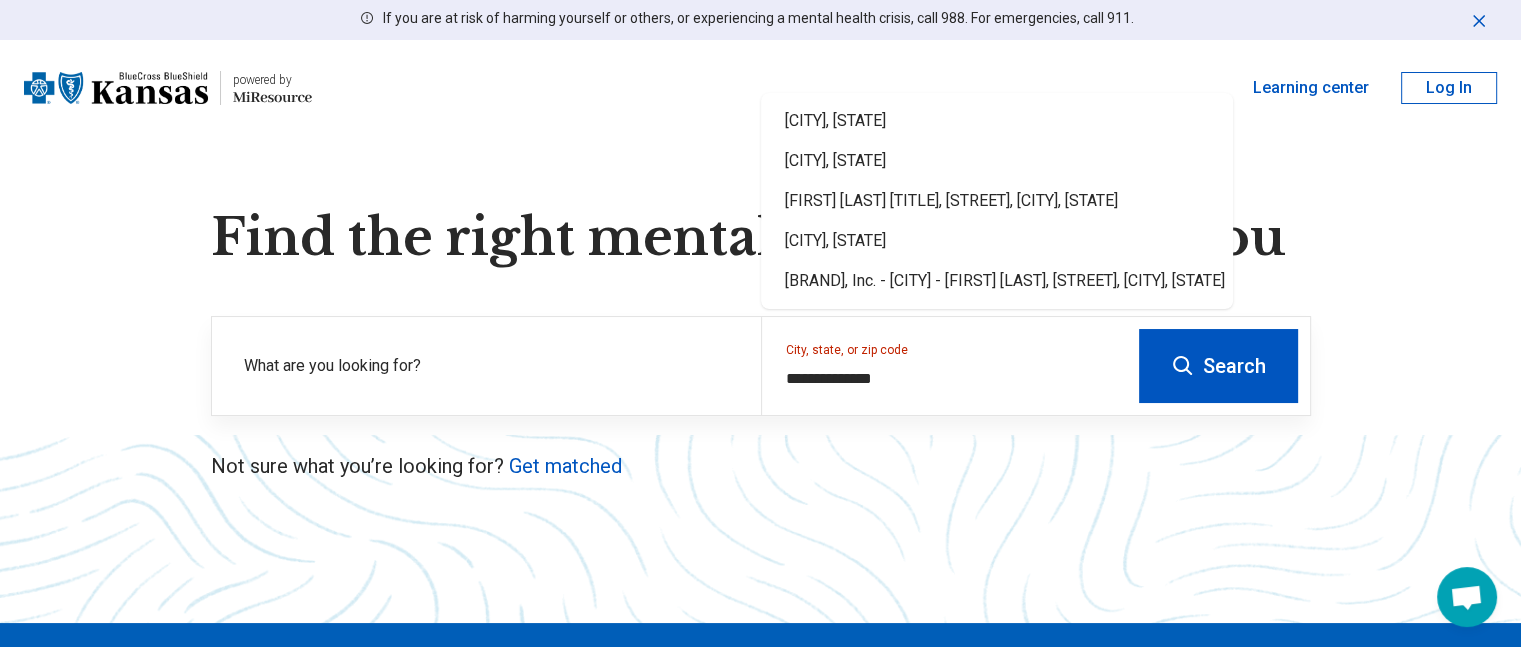 type 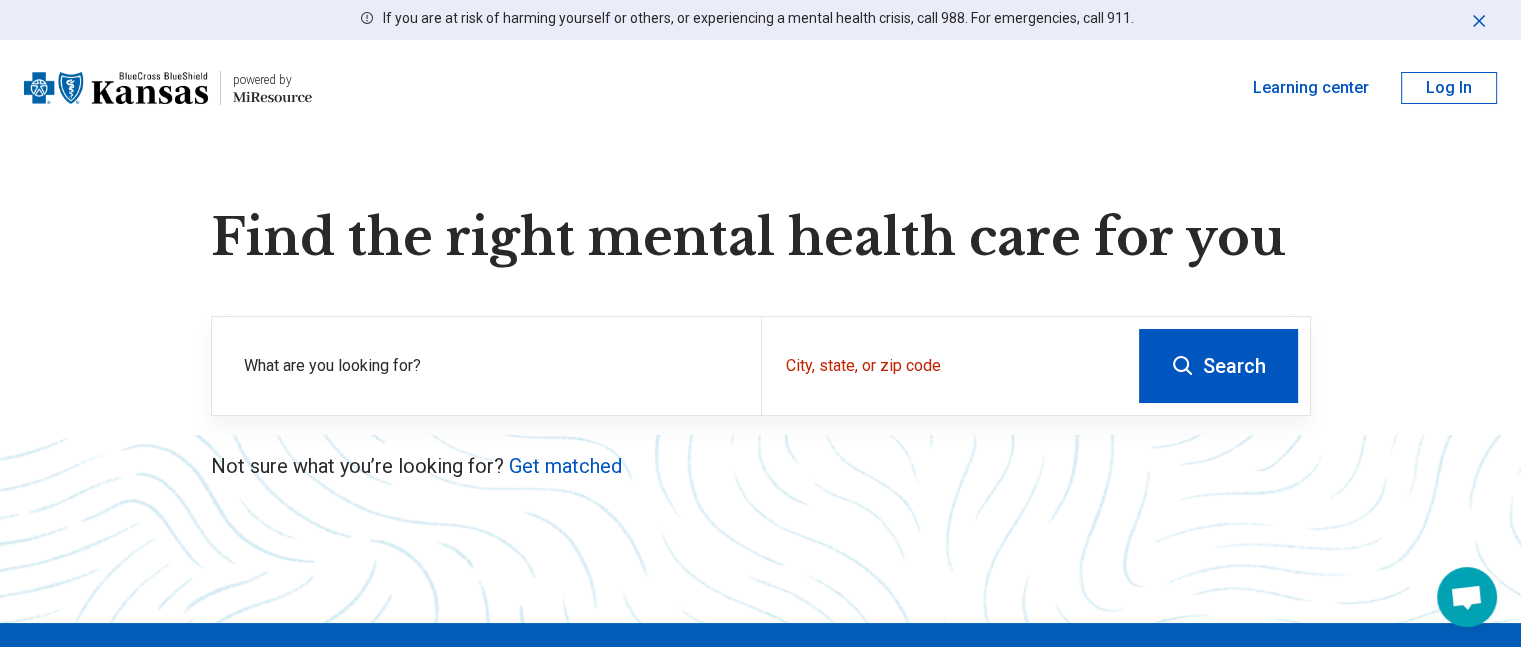 click on "Search" at bounding box center (1218, 366) 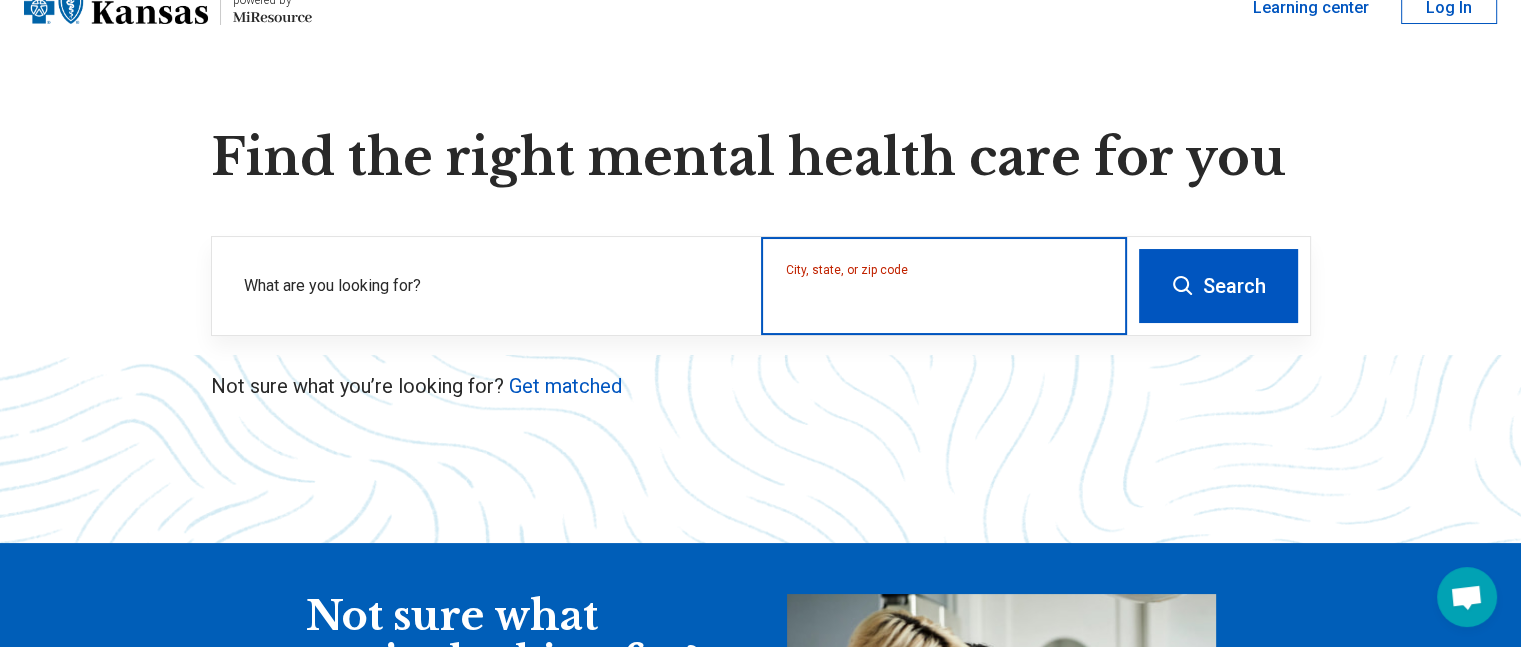 scroll, scrollTop: 0, scrollLeft: 0, axis: both 